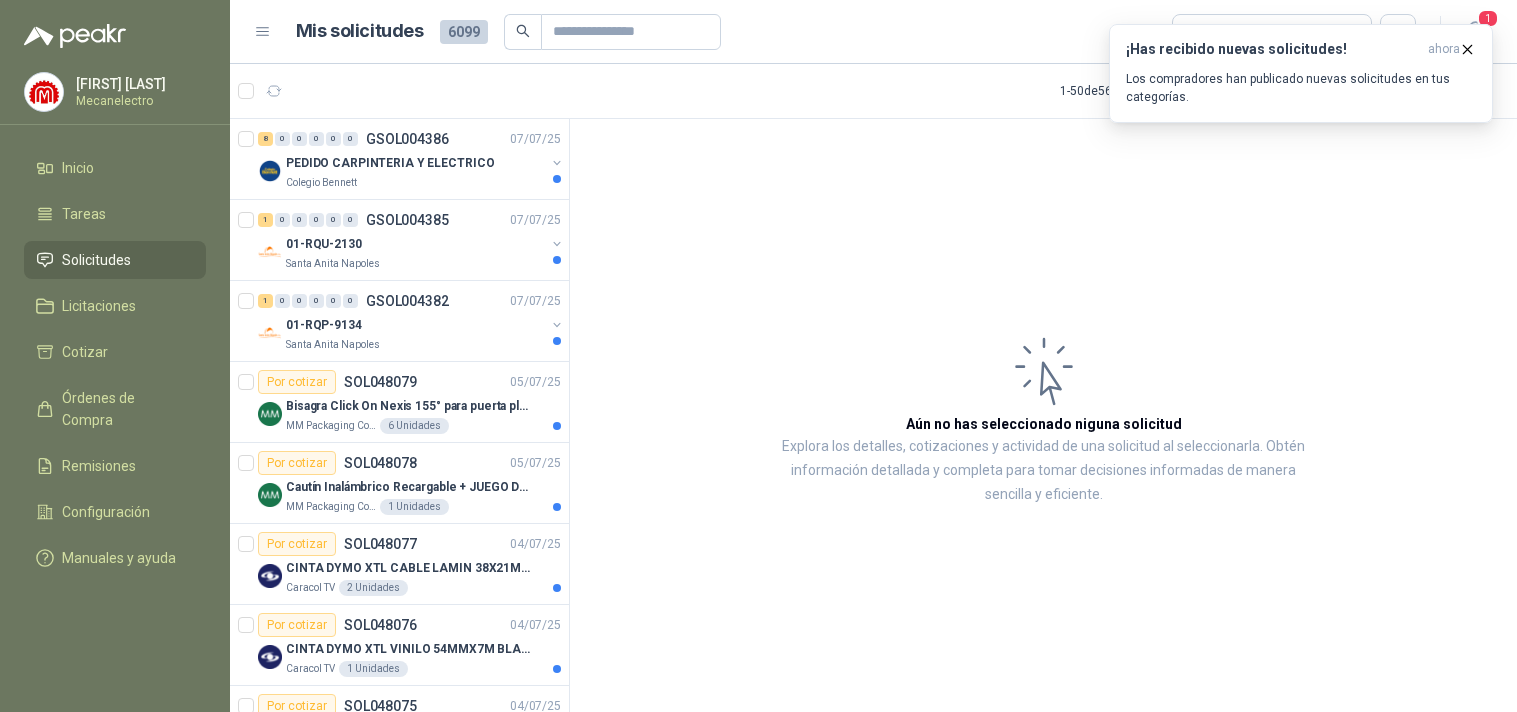 scroll, scrollTop: 0, scrollLeft: 0, axis: both 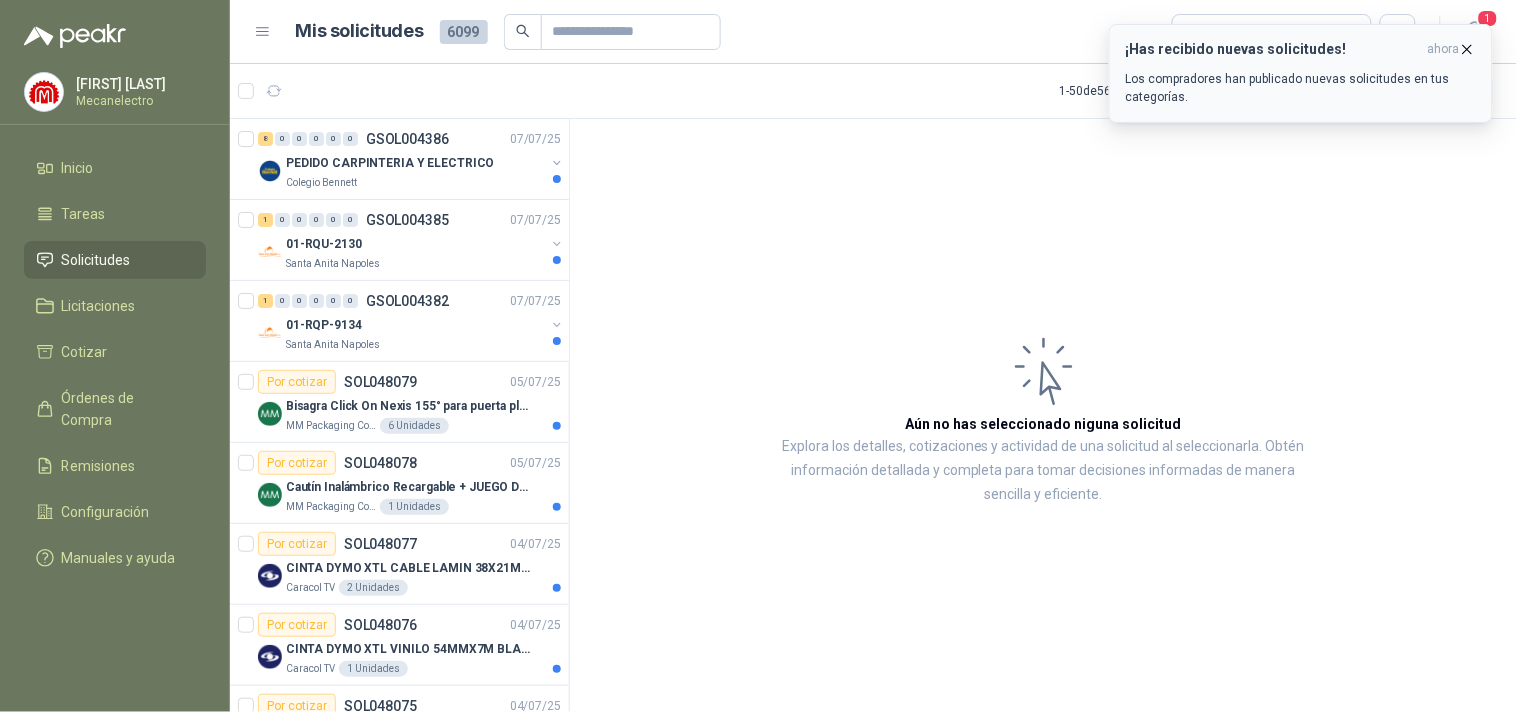 click at bounding box center (1467, 49) 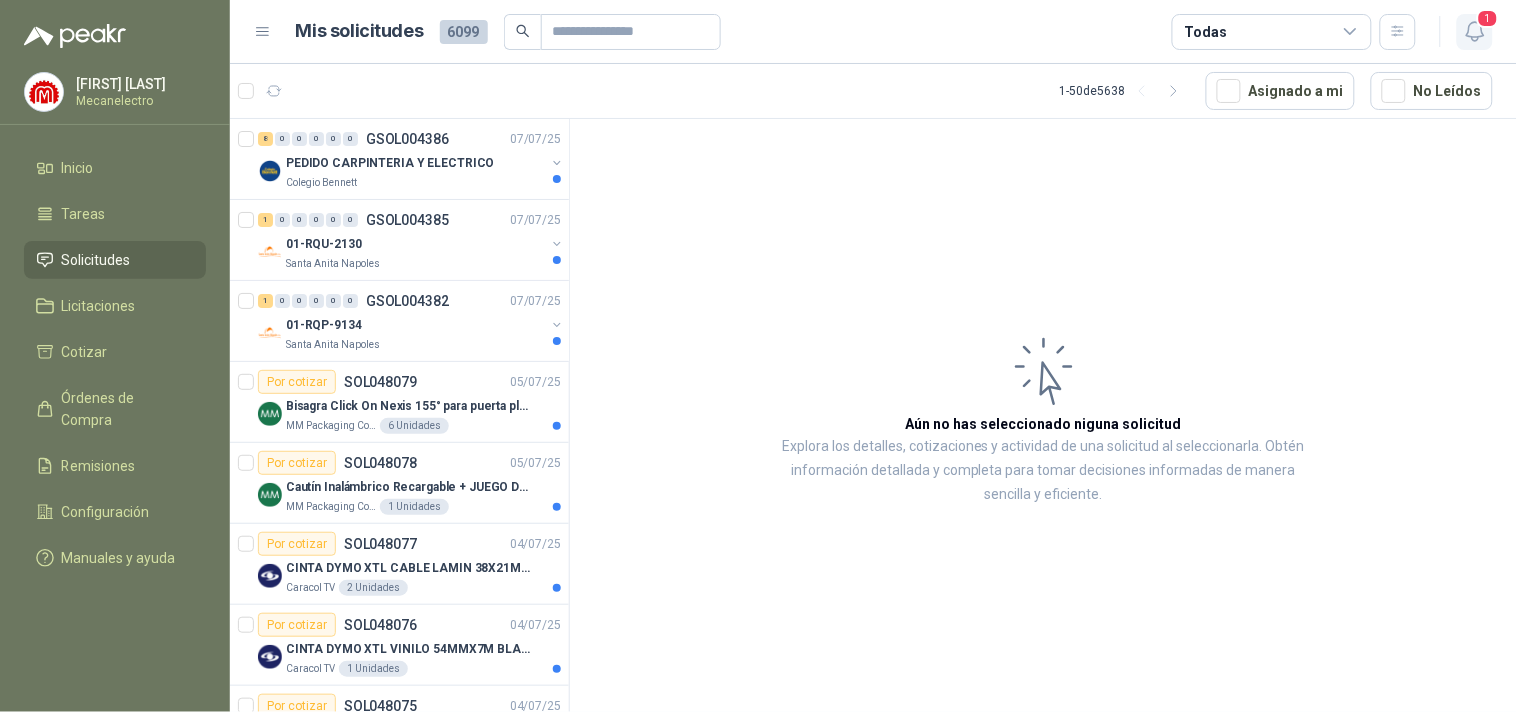 click at bounding box center [1475, 31] 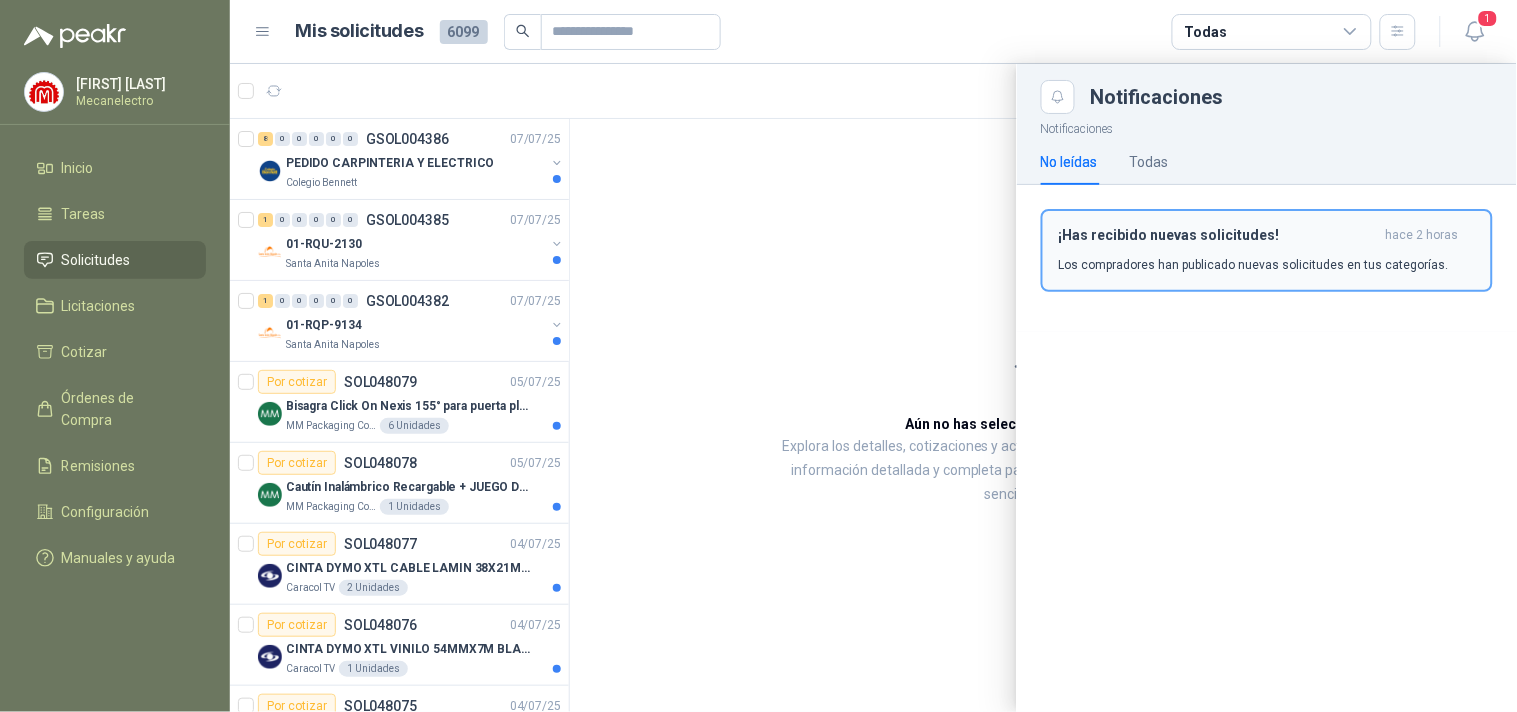 click on "¡Has recibido nuevas solicitudes!" at bounding box center (1218, 235) 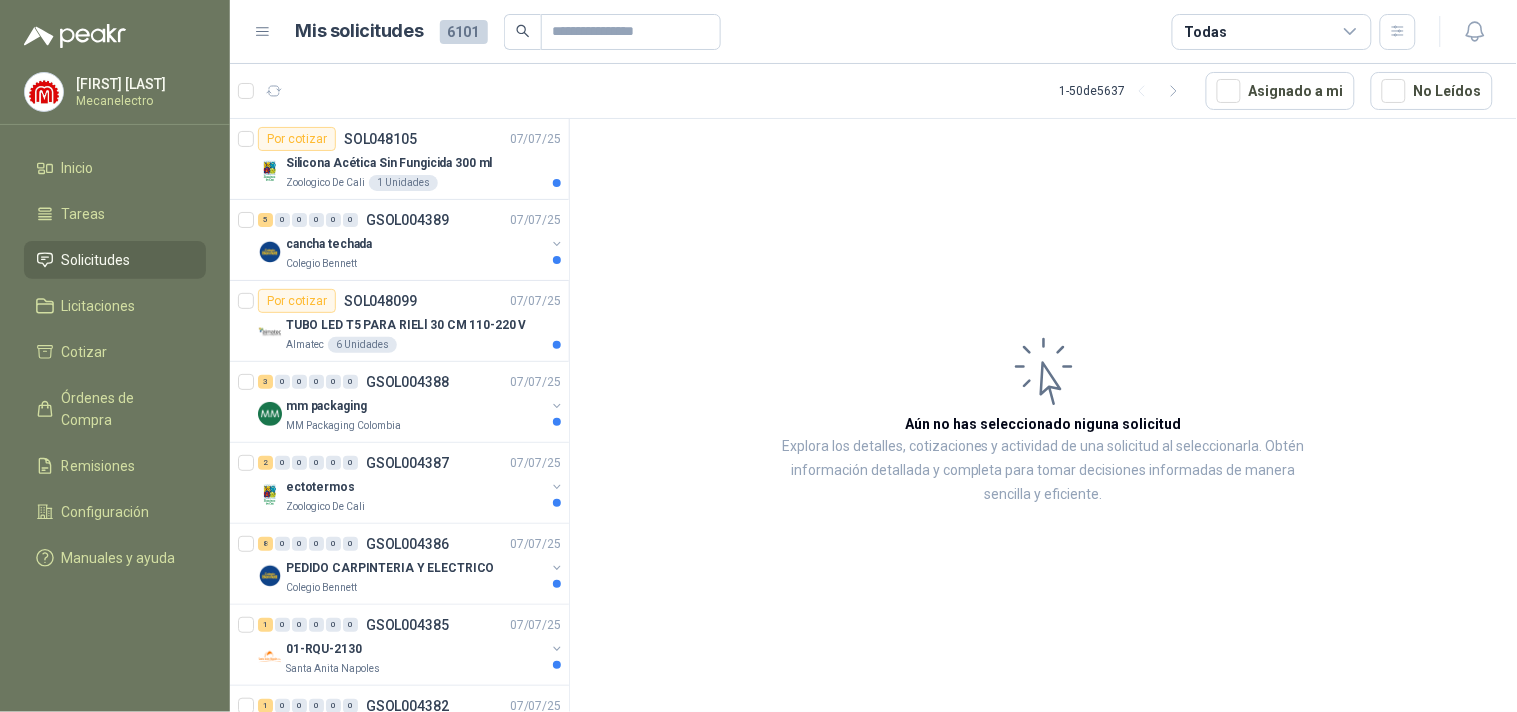 click on "Todas" at bounding box center (1272, 32) 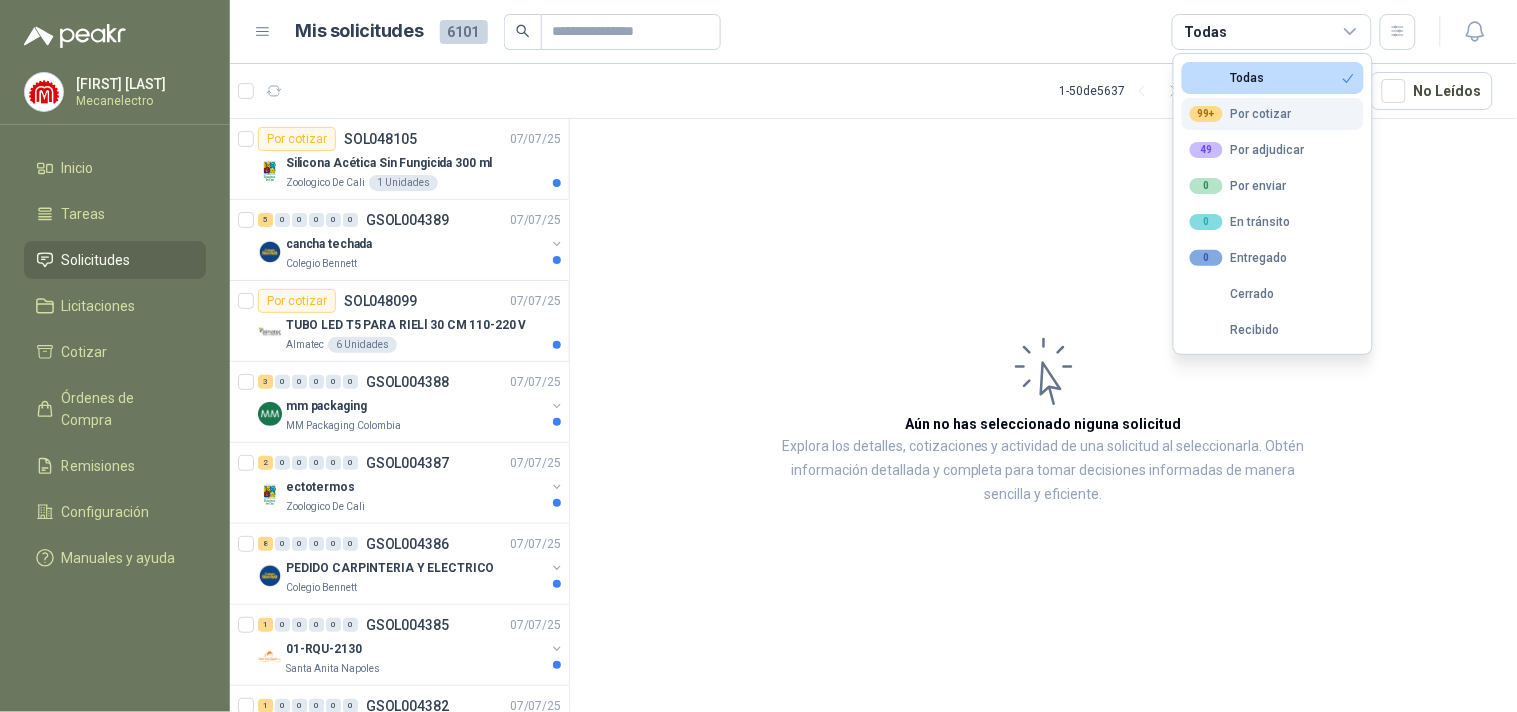 click on "99+ Por cotizar" at bounding box center (1273, 78) 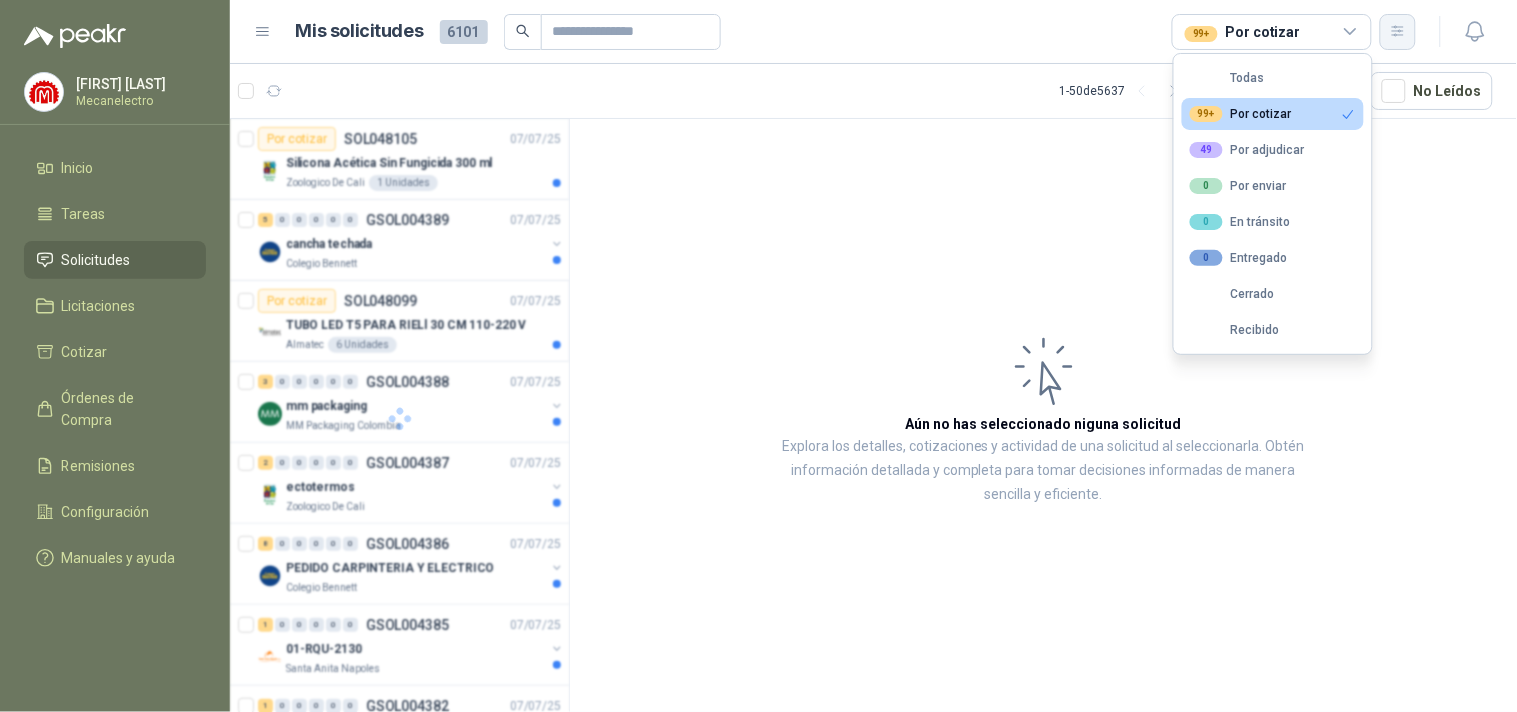 click at bounding box center (1398, 31) 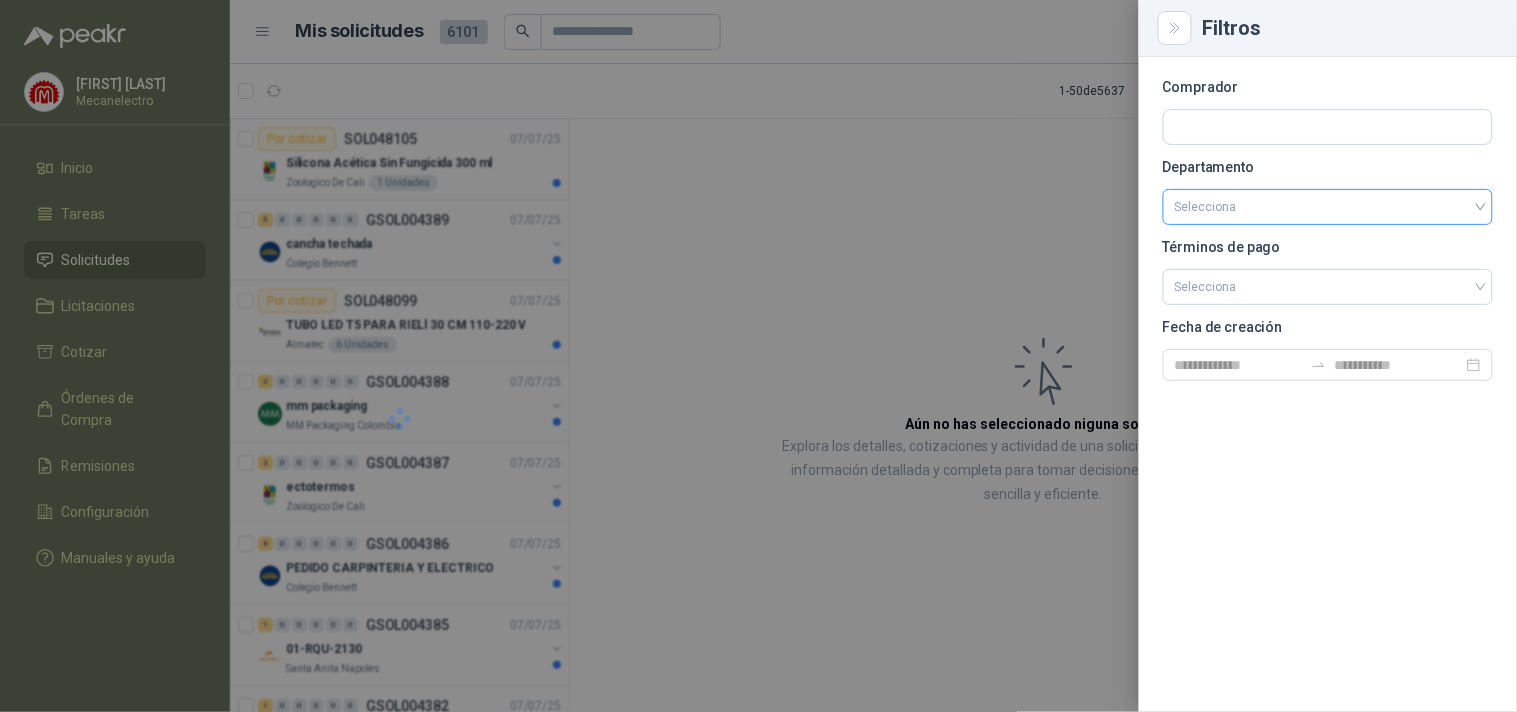 click at bounding box center [1328, 207] 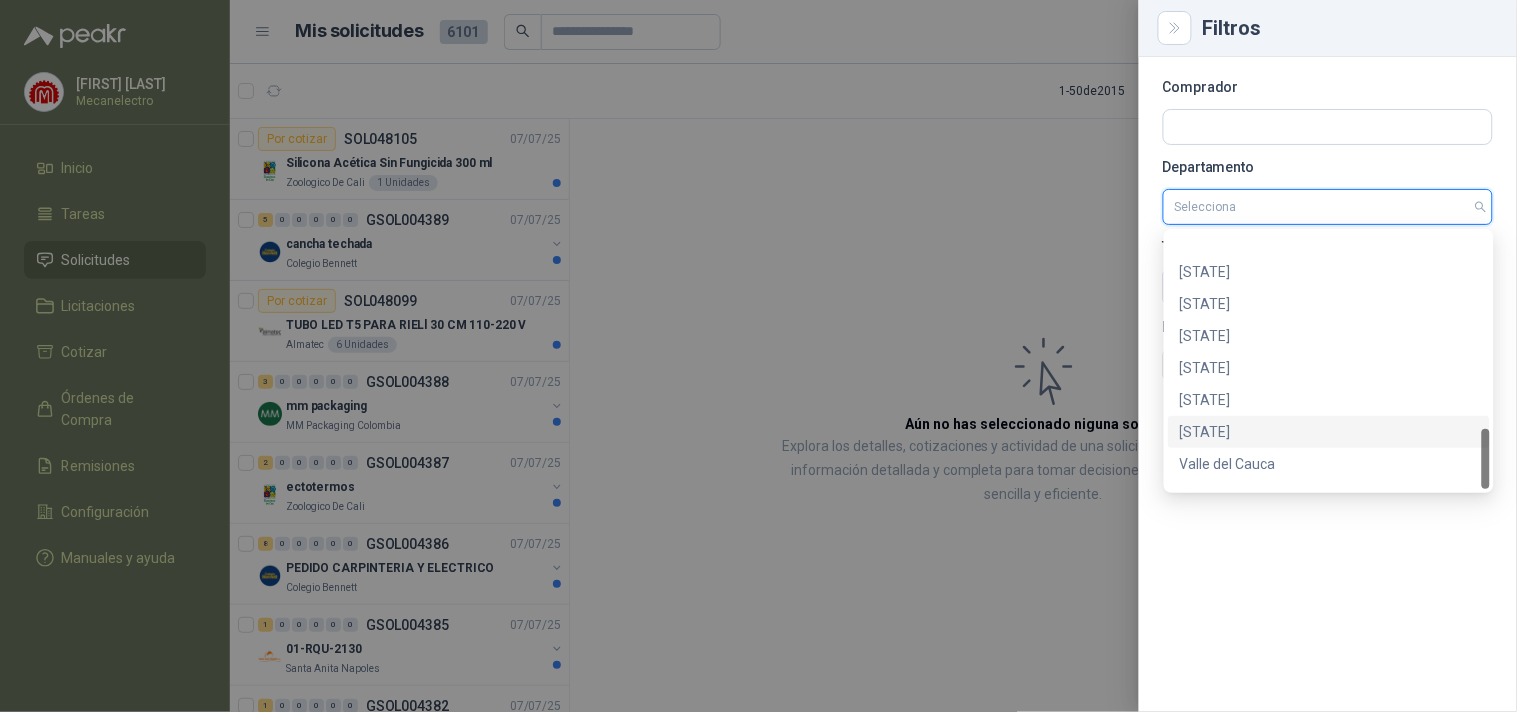 scroll, scrollTop: 832, scrollLeft: 0, axis: vertical 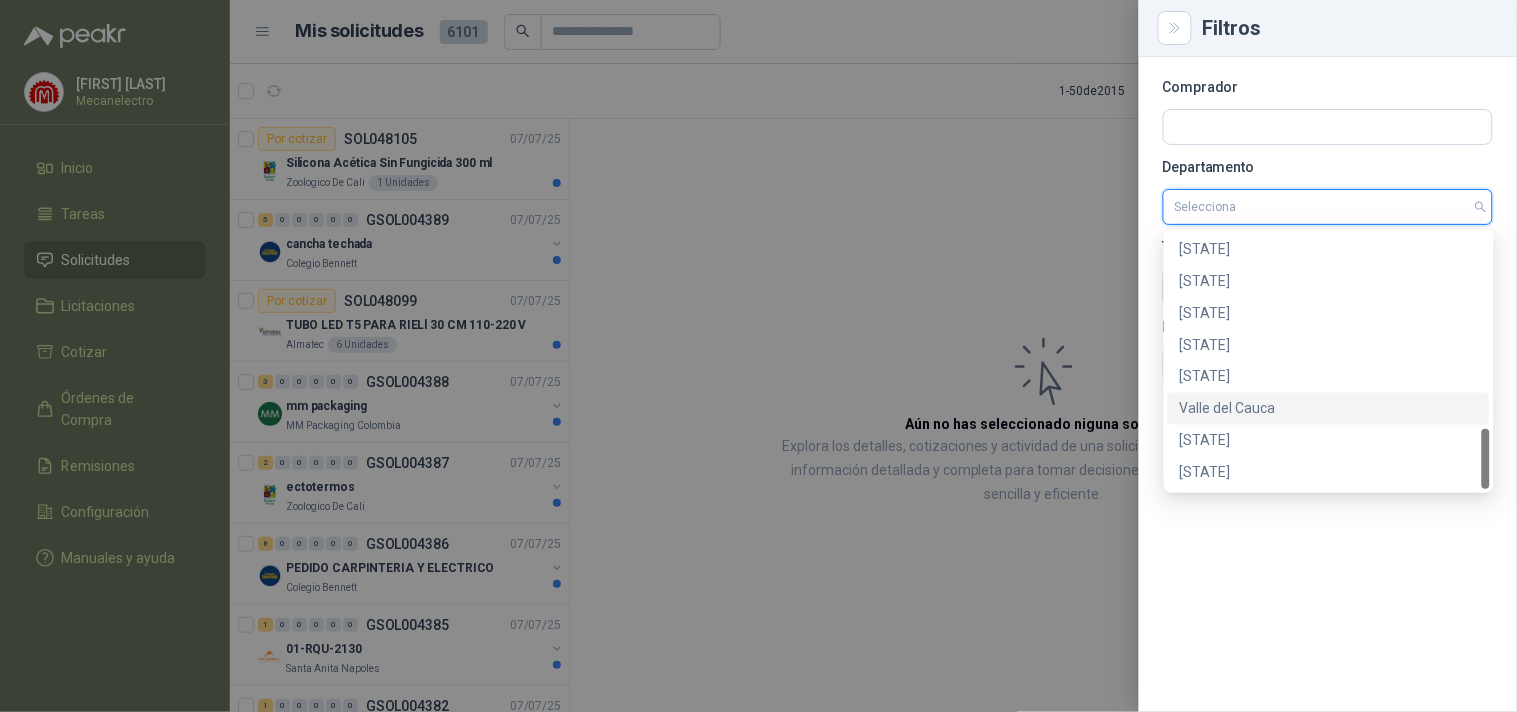 click on "Valle del Cauca" at bounding box center [1329, 409] 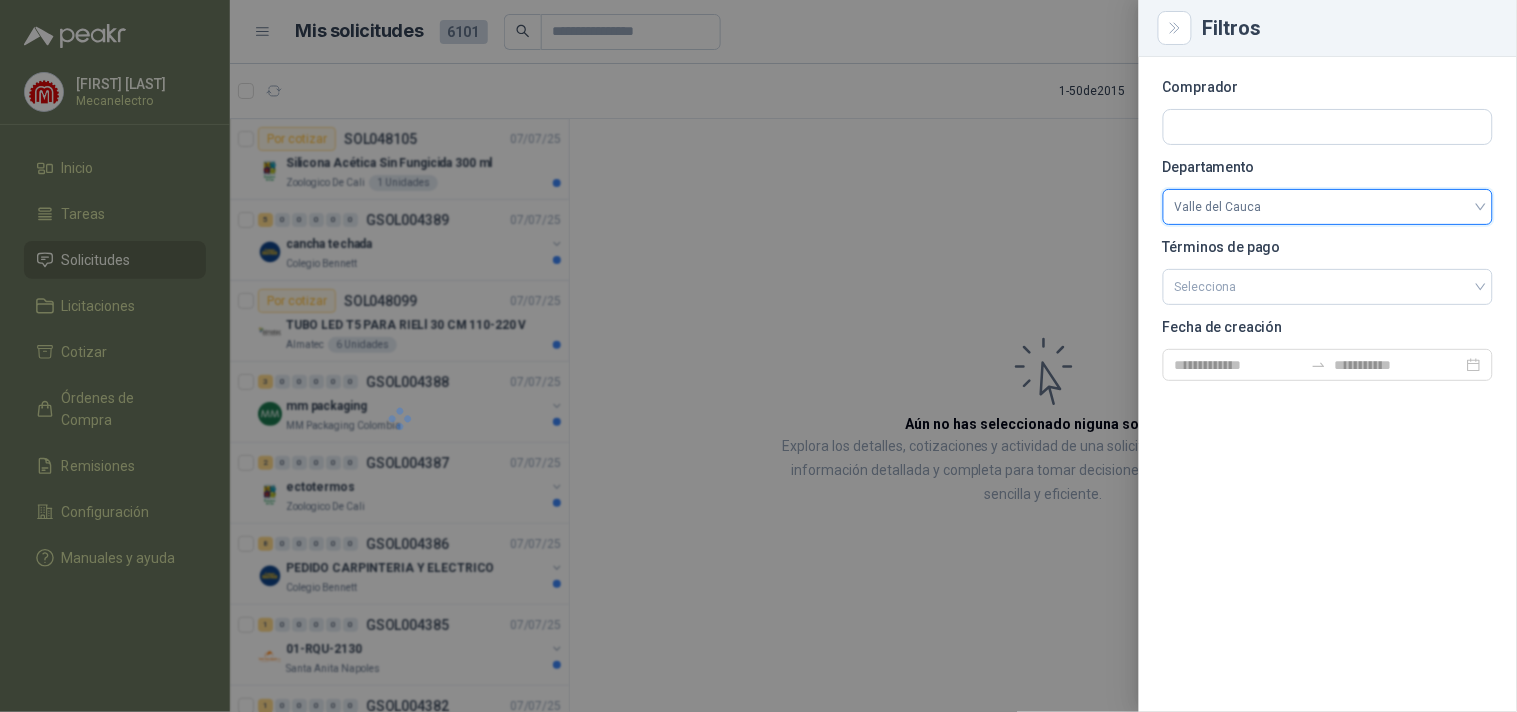 click at bounding box center [758, 356] 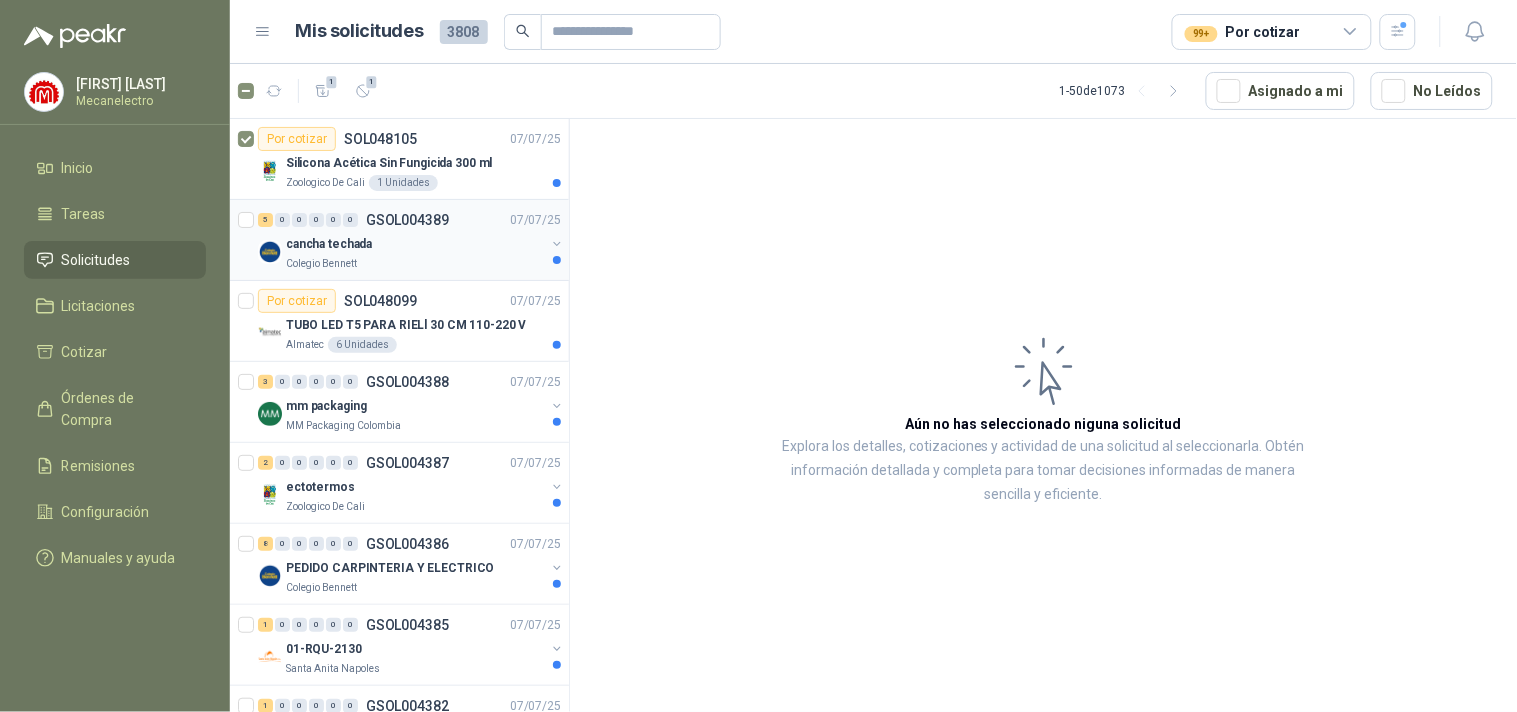 click on "Colegio Bennett" at bounding box center [415, 264] 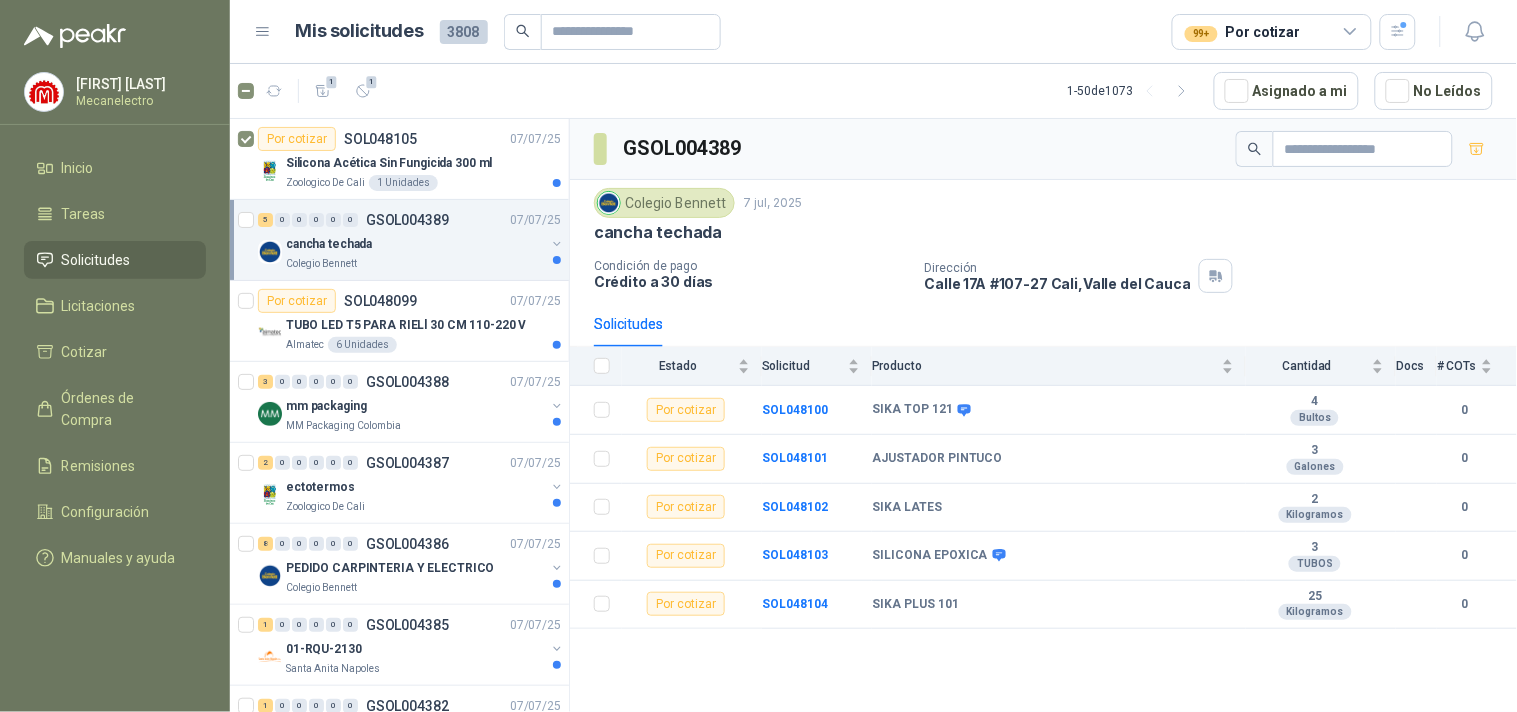 click at bounding box center (248, 240) 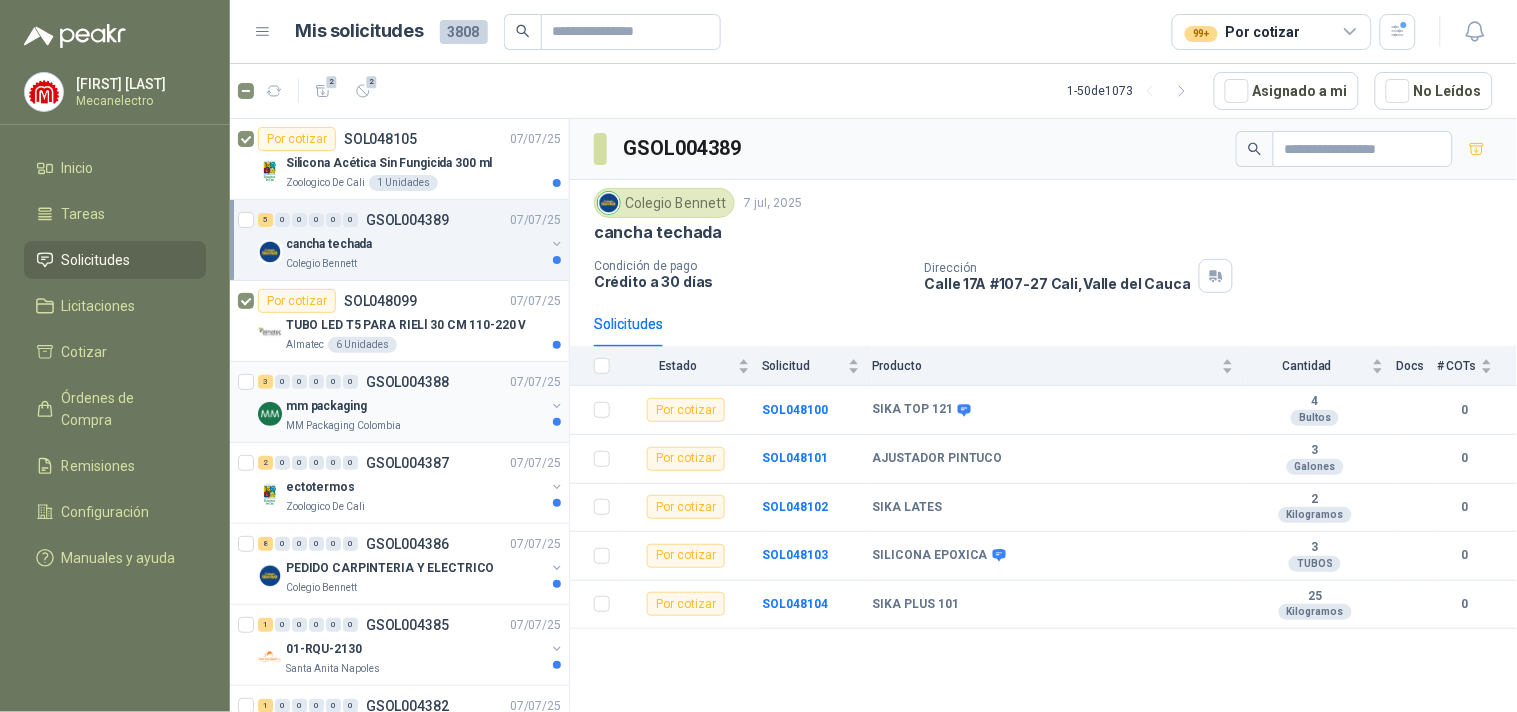 click on "mm packaging" at bounding box center [415, 406] 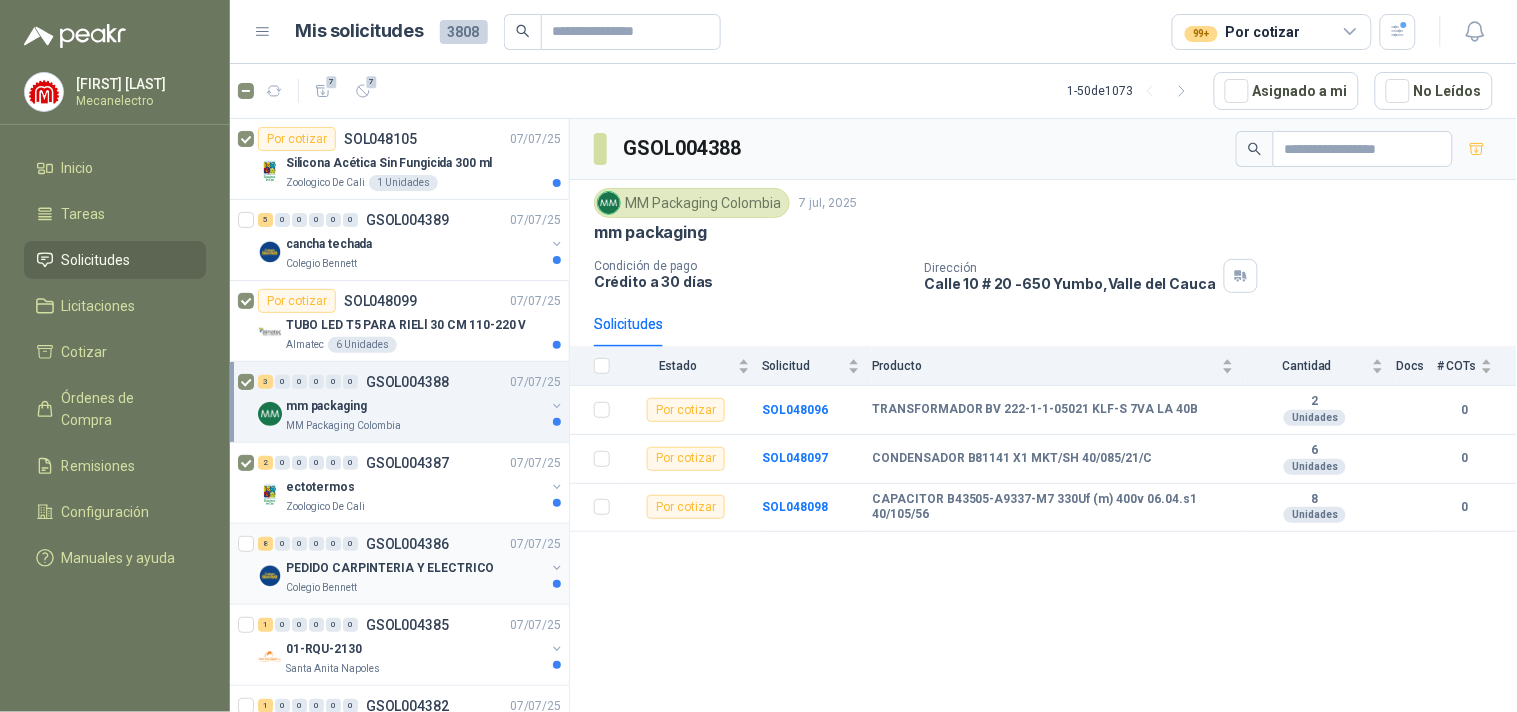 click on "PEDIDO CARPINTERIA Y ELECTRICO" at bounding box center [390, 568] 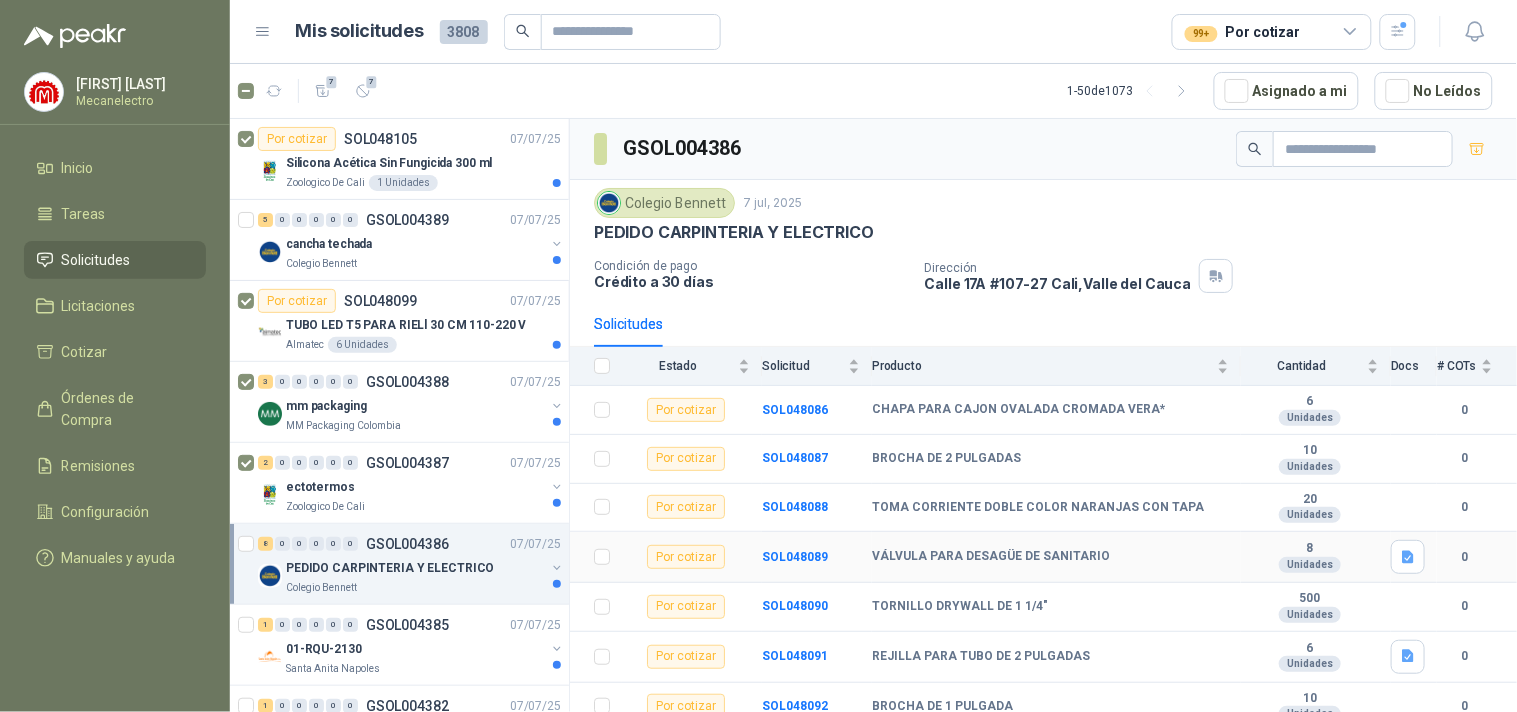scroll, scrollTop: 64, scrollLeft: 0, axis: vertical 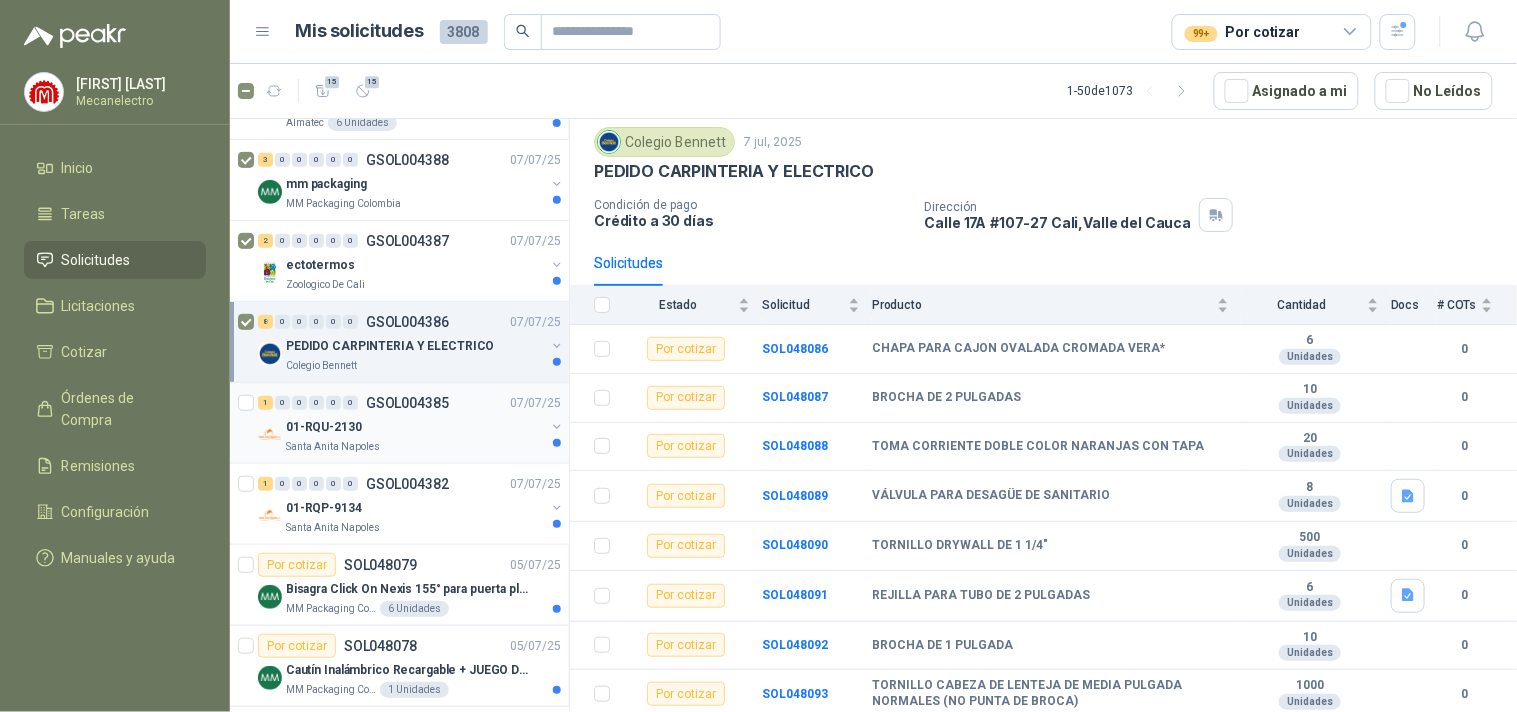 click on "01-RQU-2130" at bounding box center (415, 427) 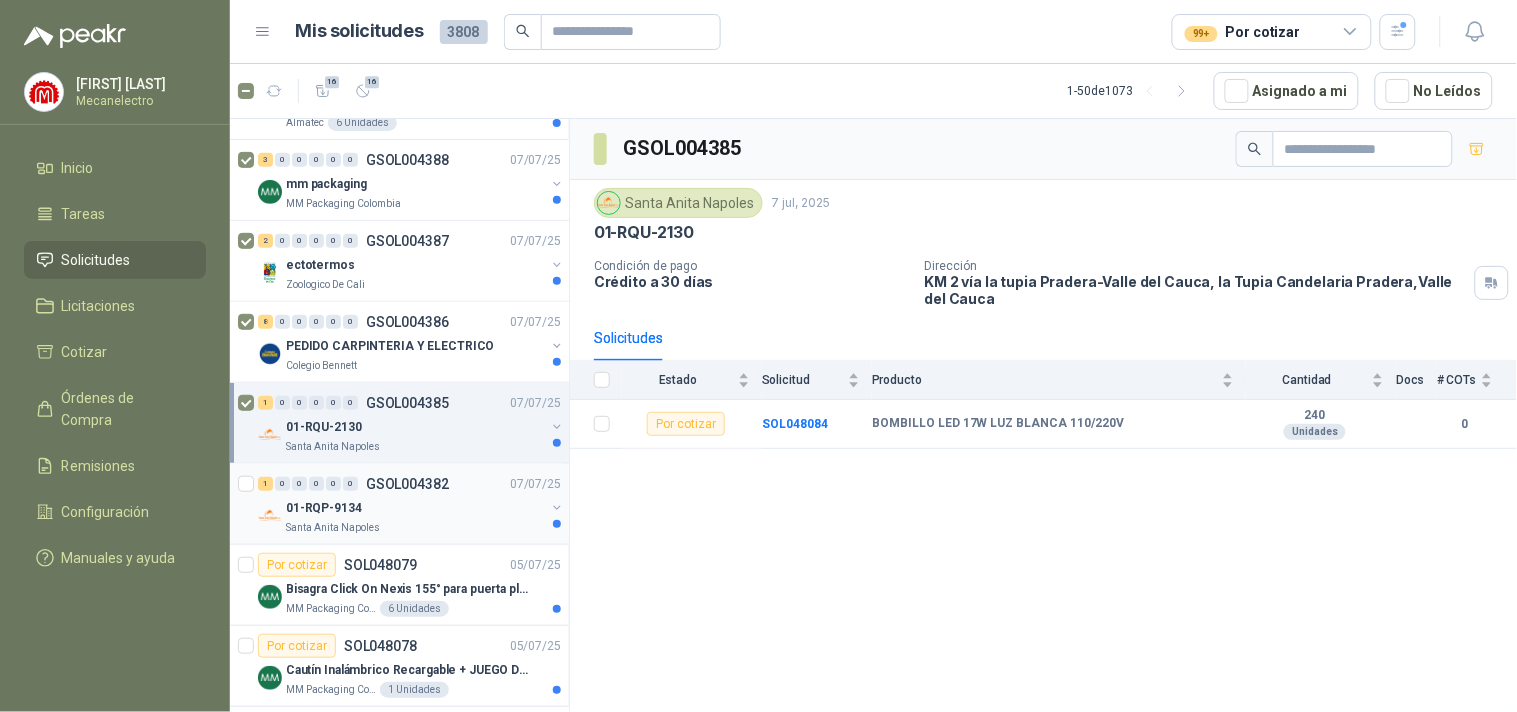 click on "01-RQP-9134" at bounding box center (415, 508) 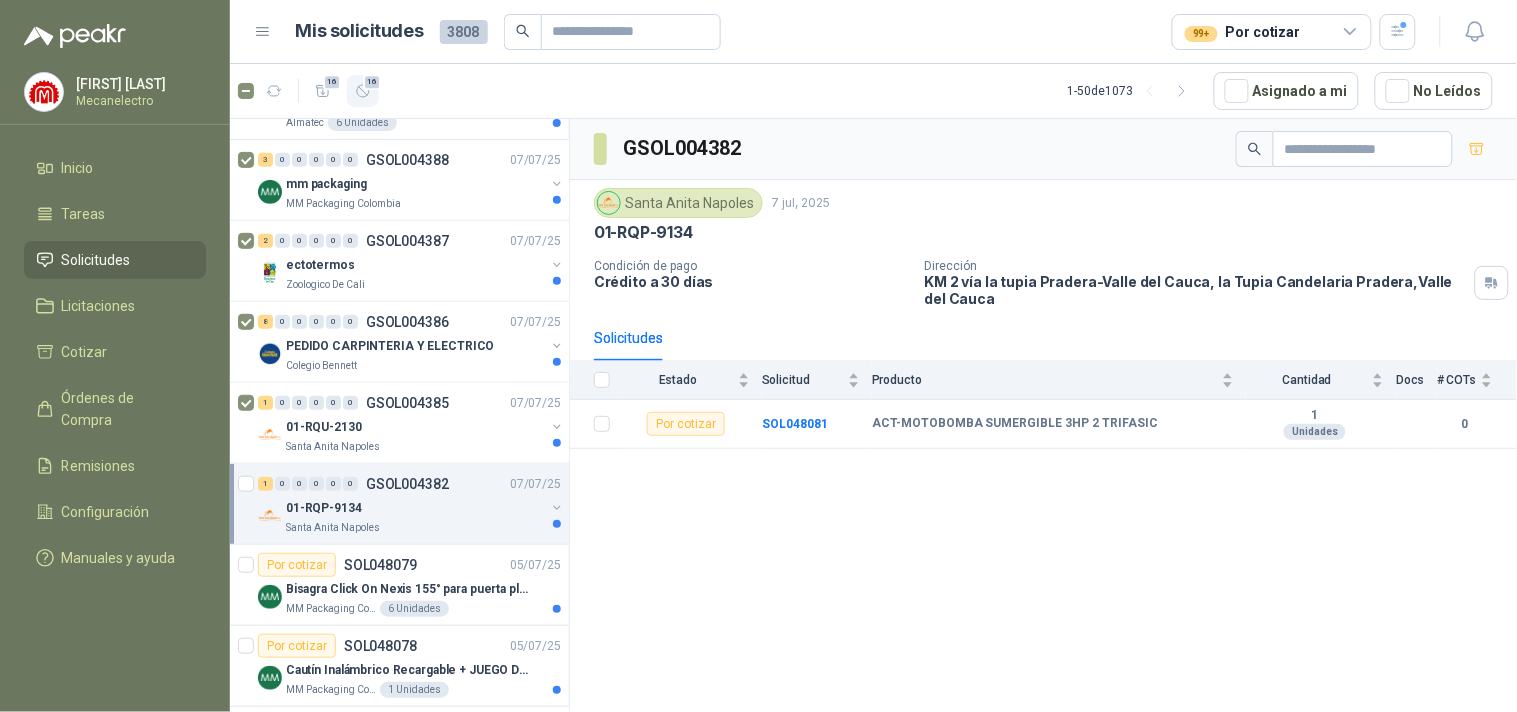 click at bounding box center (323, 91) 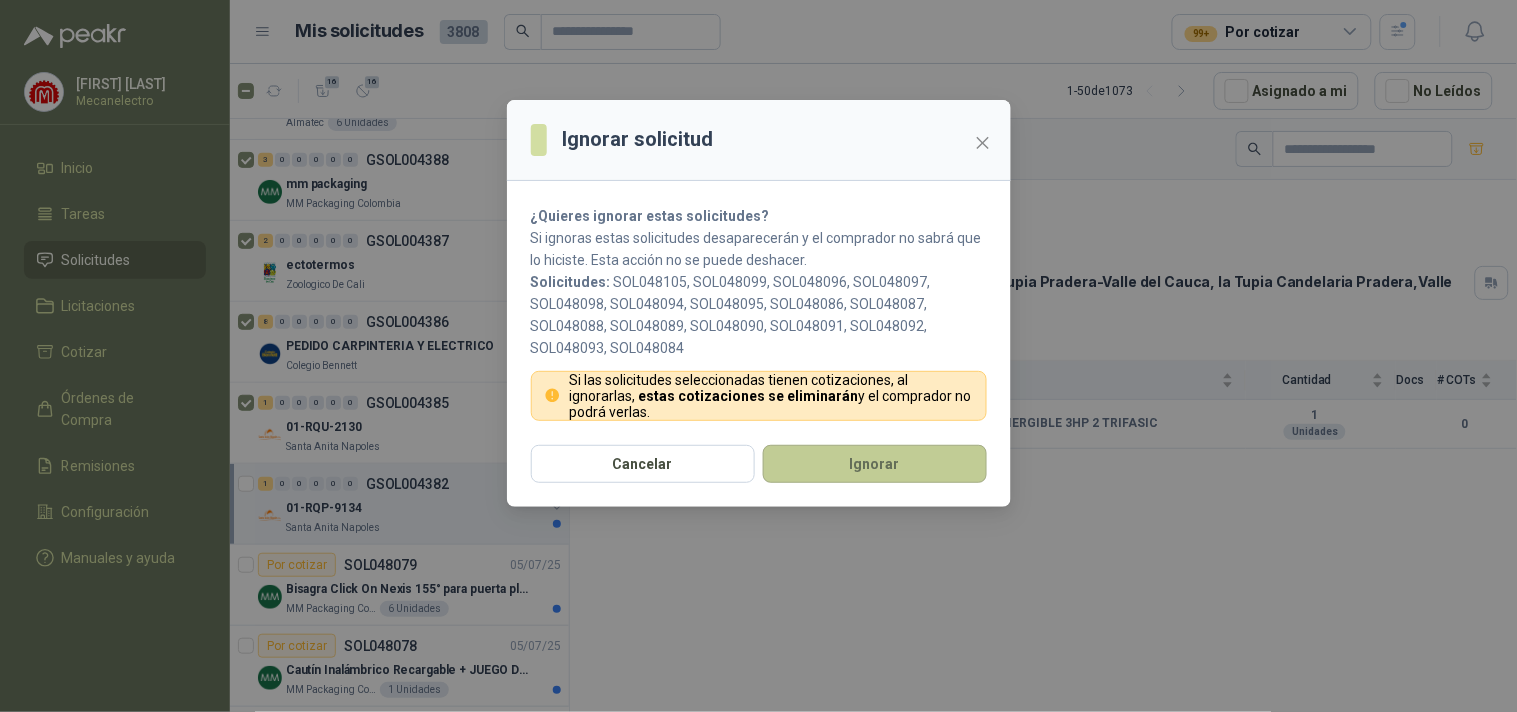 click on "Ignorar" at bounding box center (875, 464) 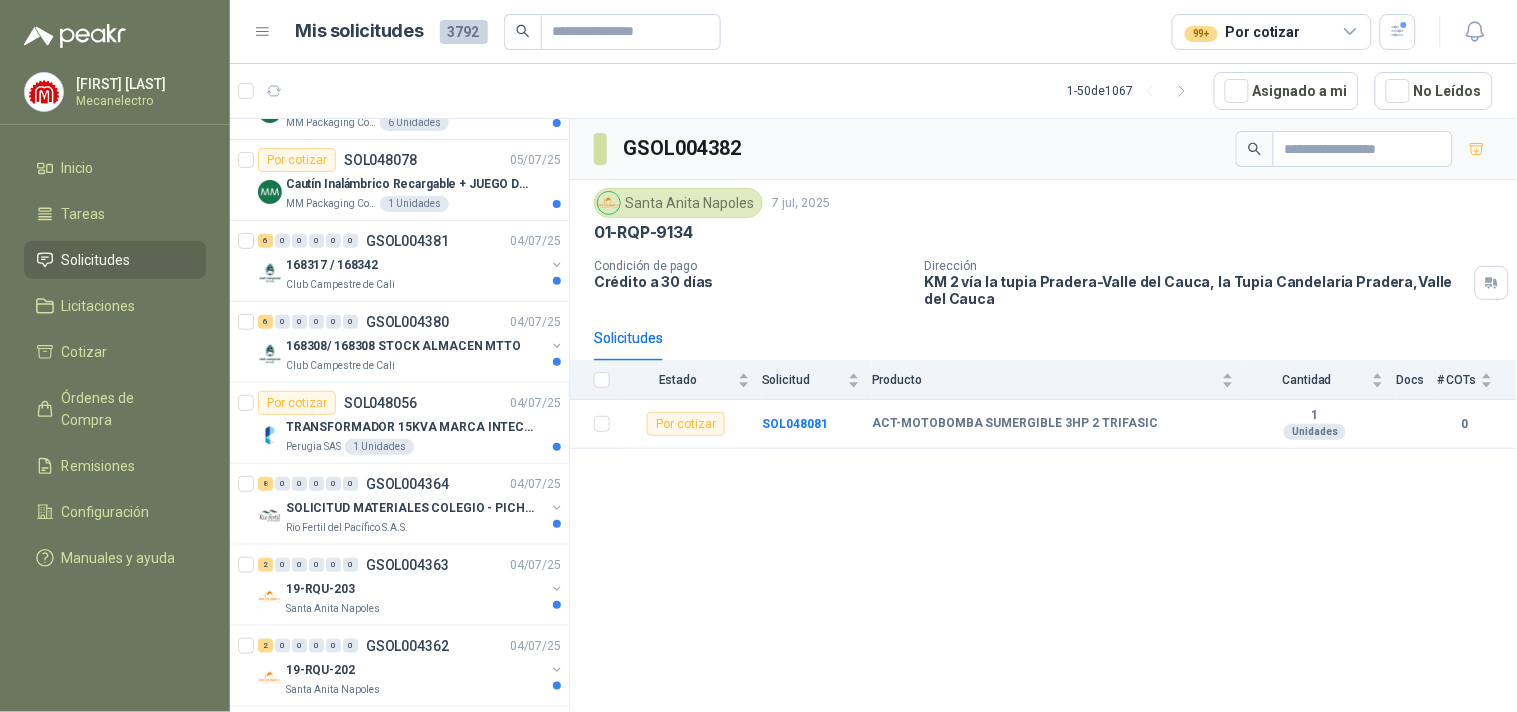 scroll, scrollTop: 0, scrollLeft: 0, axis: both 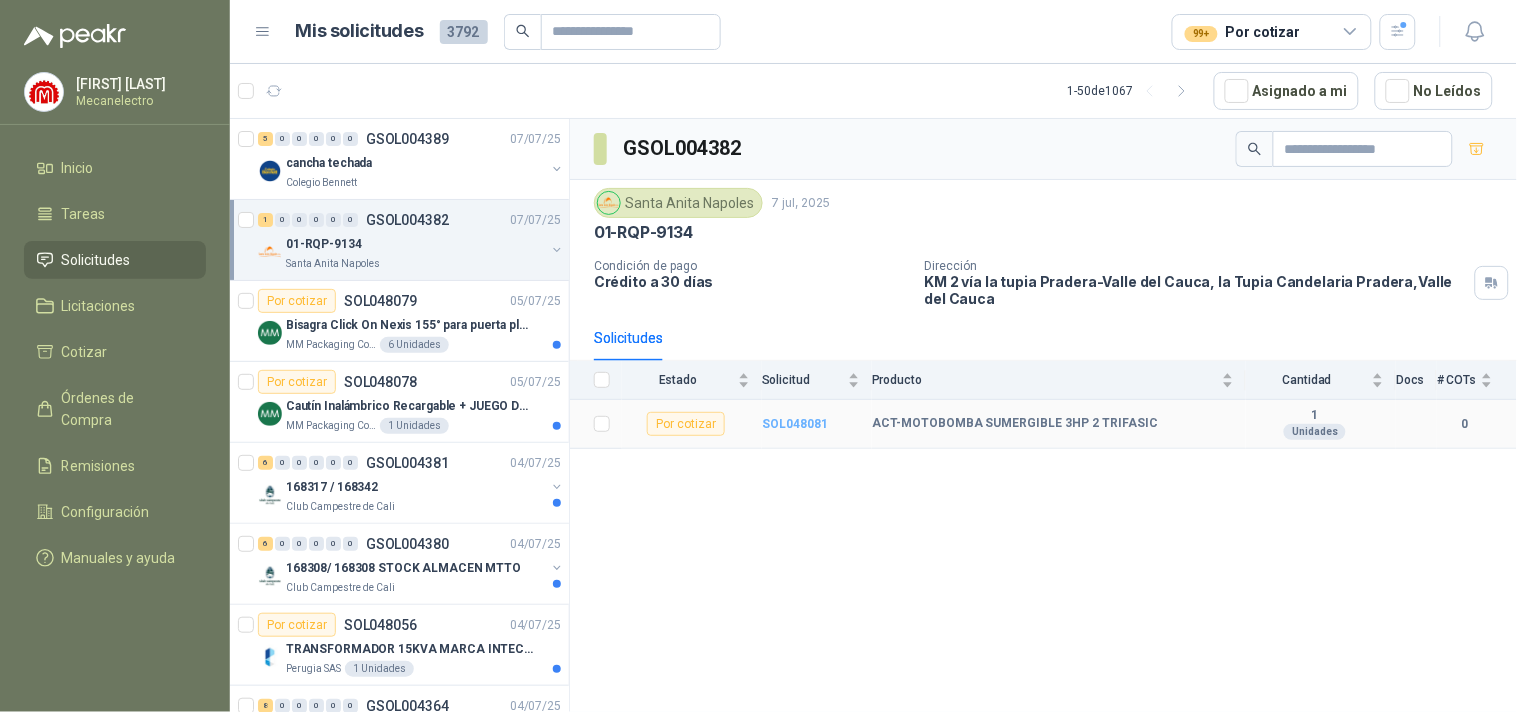 click on "SOL048081" at bounding box center (795, 424) 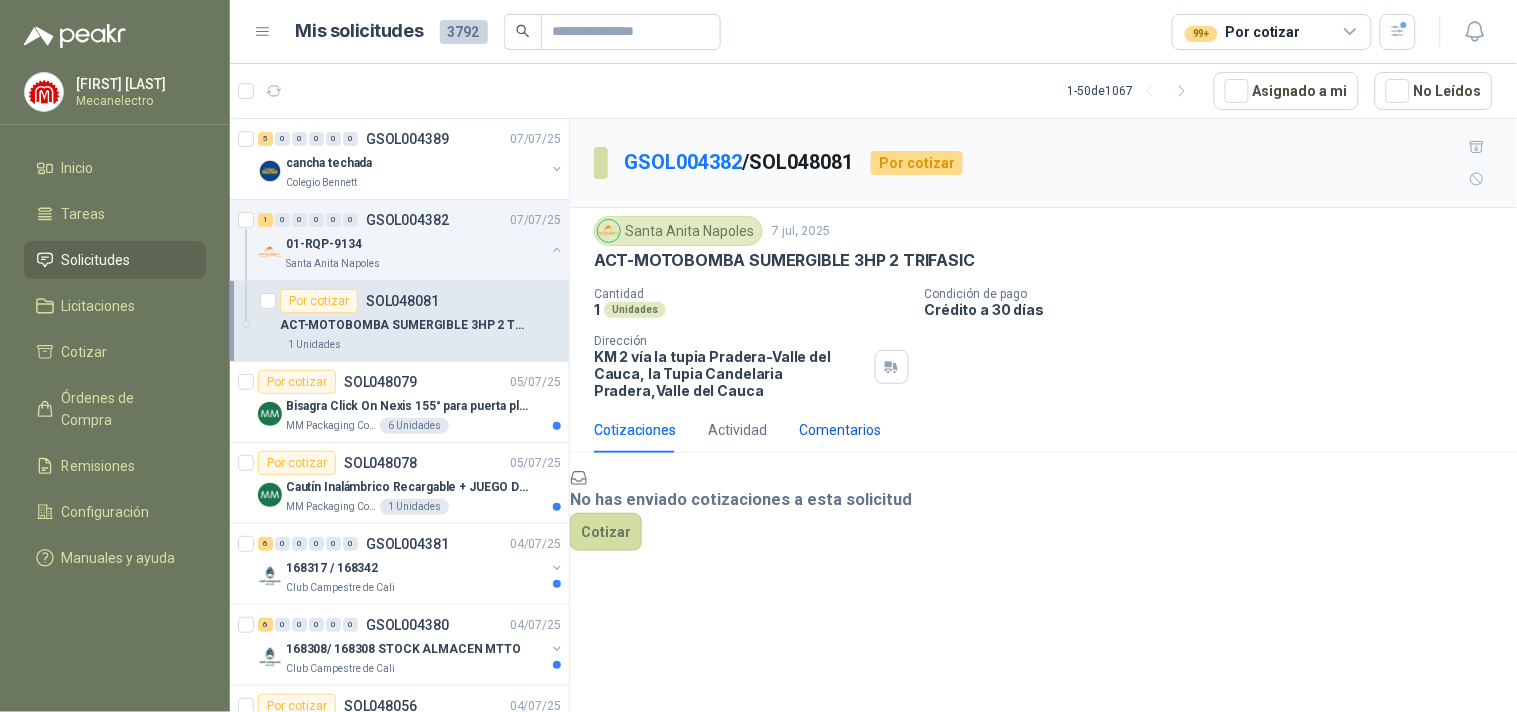 click on "Comentarios" at bounding box center [840, 430] 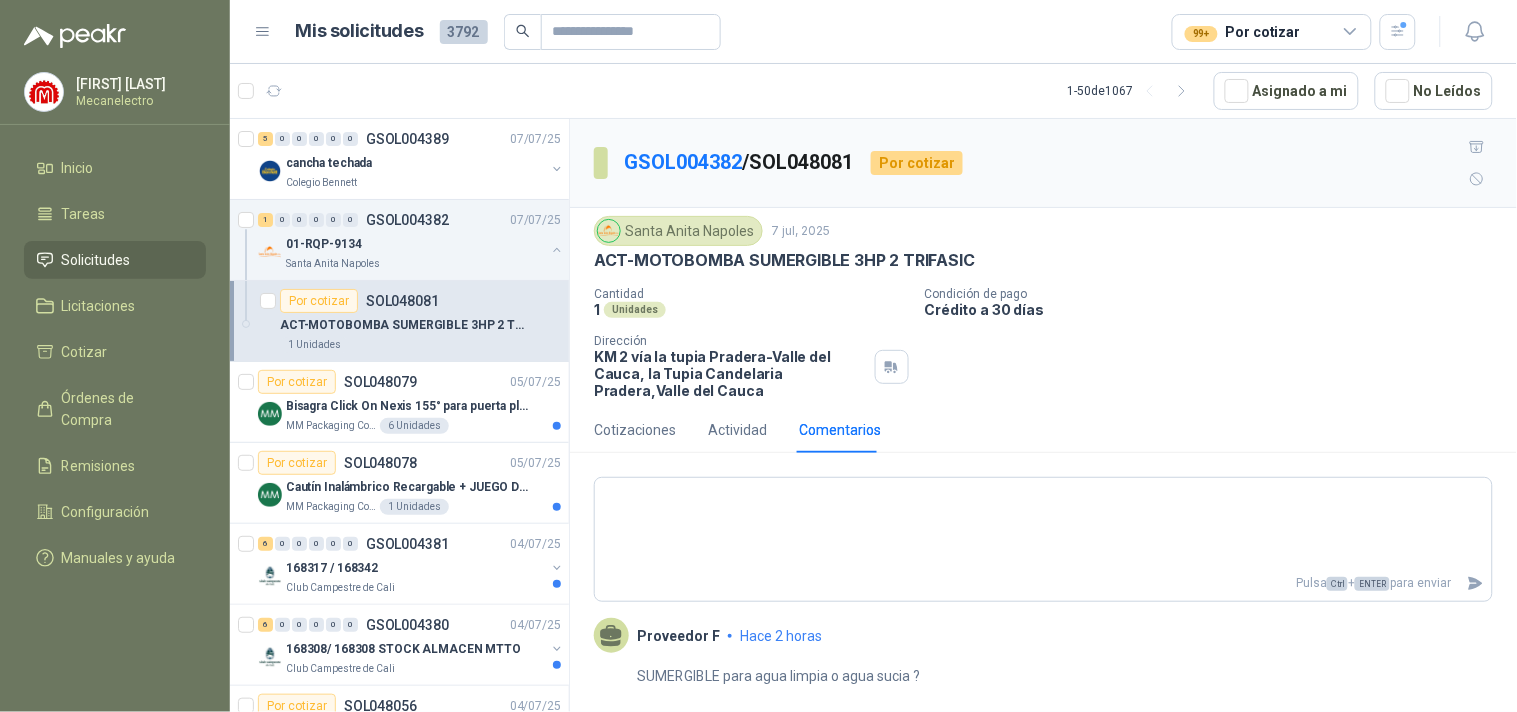 click on "Proveedor F" at bounding box center (678, 636) 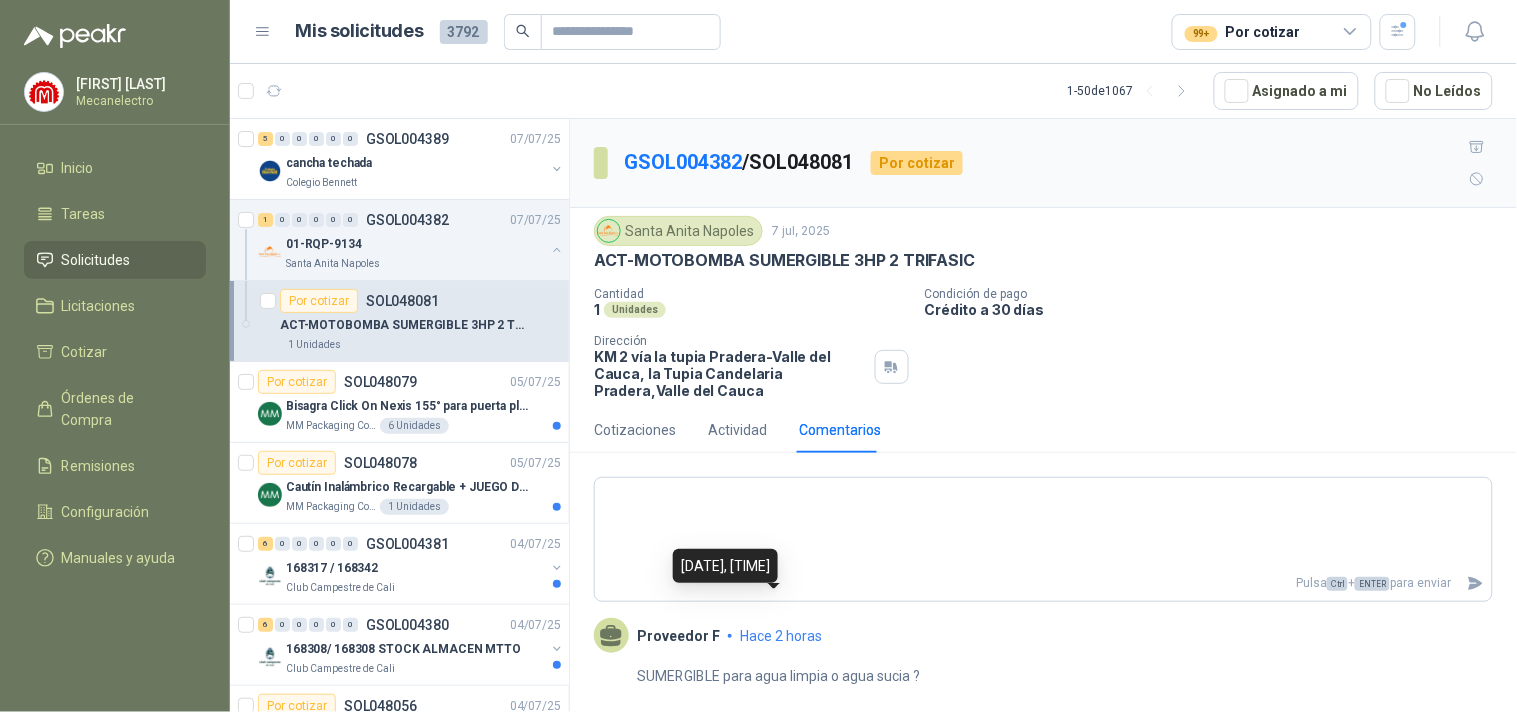 click on "hace 2 horas" at bounding box center [781, 636] 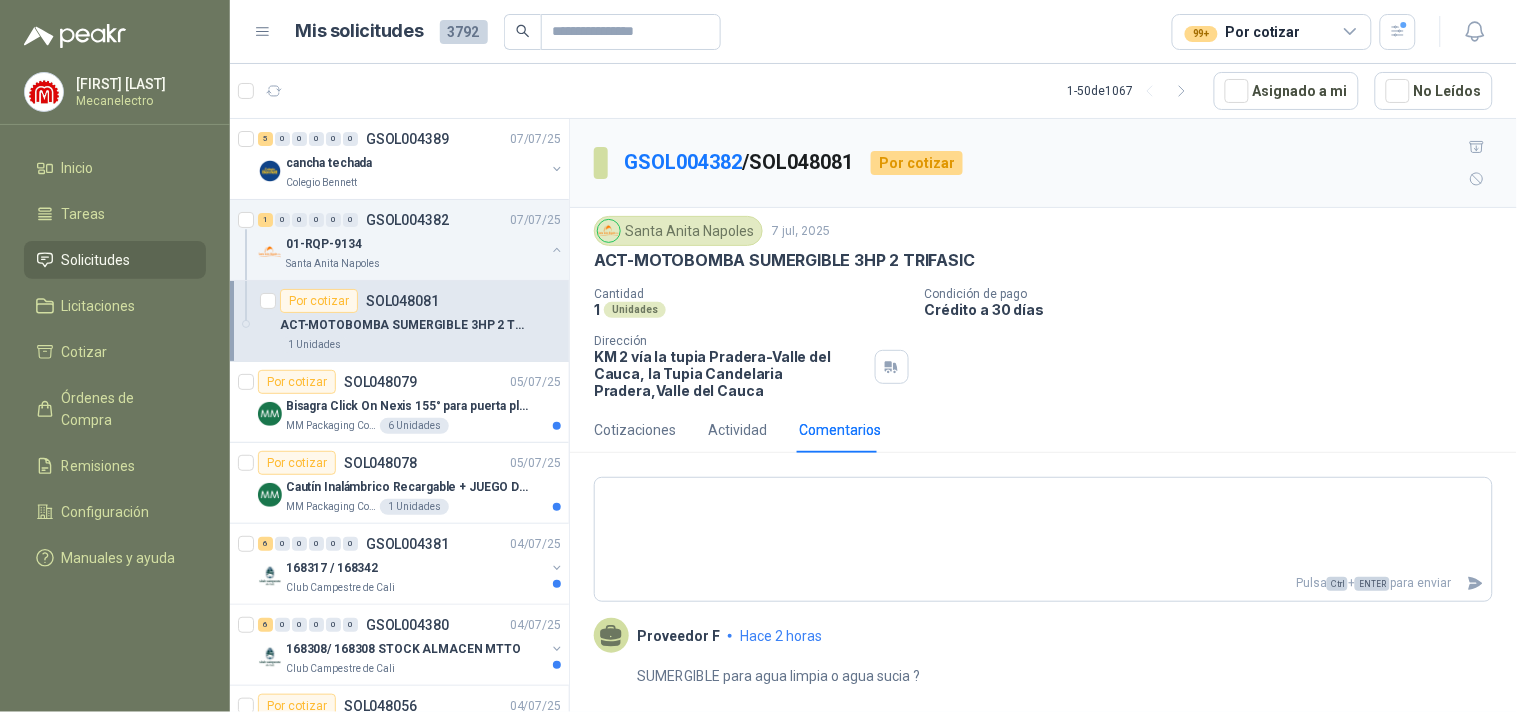 click on "Proveedor F" at bounding box center [678, 636] 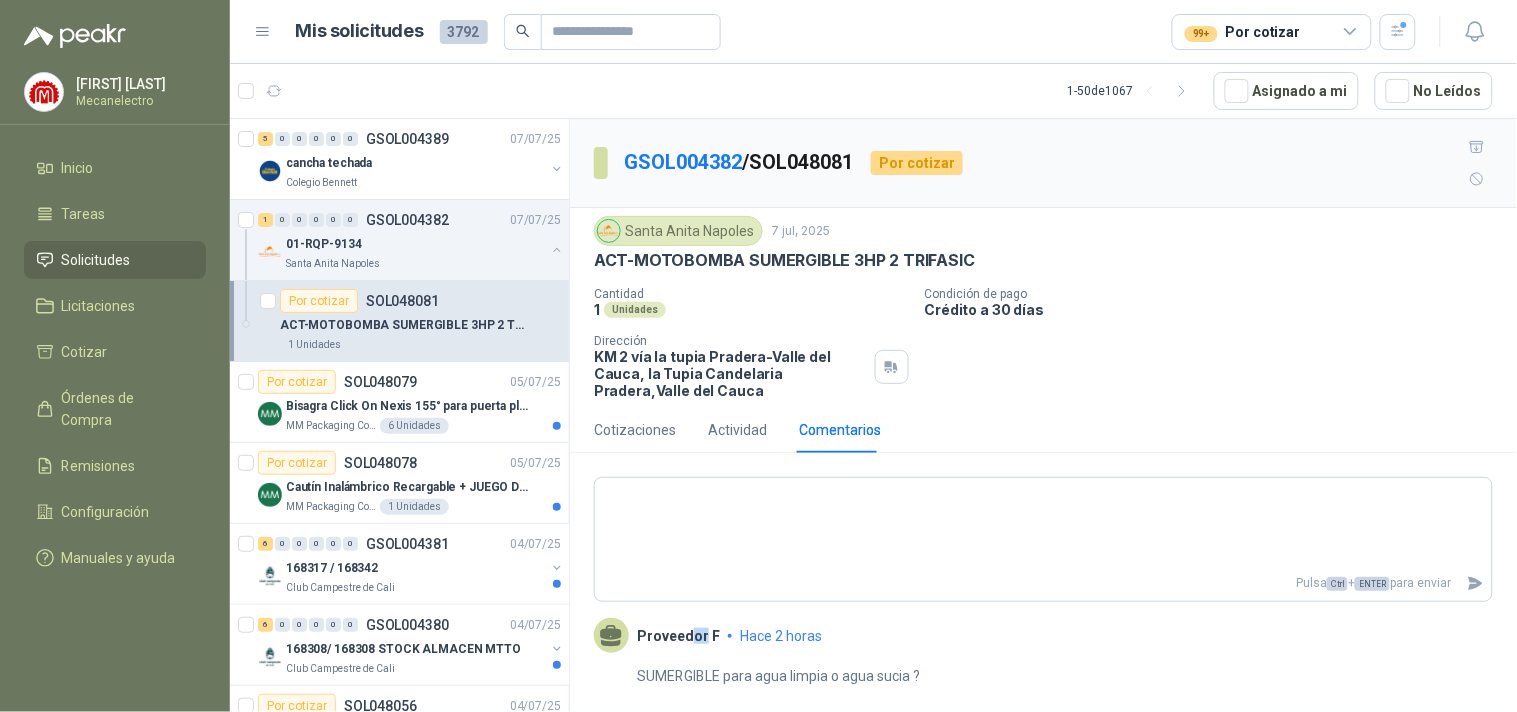 drag, startPoint x: 701, startPoint y: 604, endPoint x: 687, endPoint y: 604, distance: 14 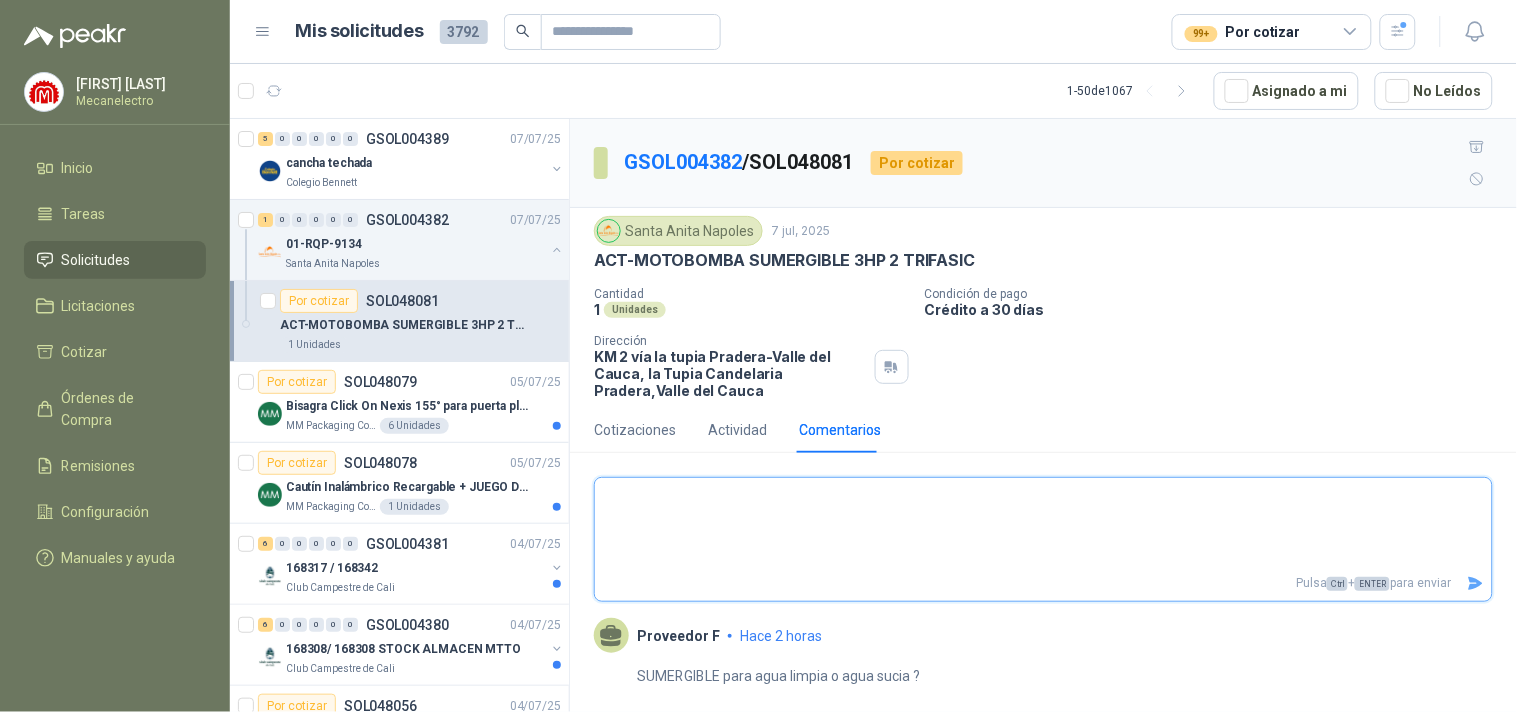click at bounding box center [1043, 524] 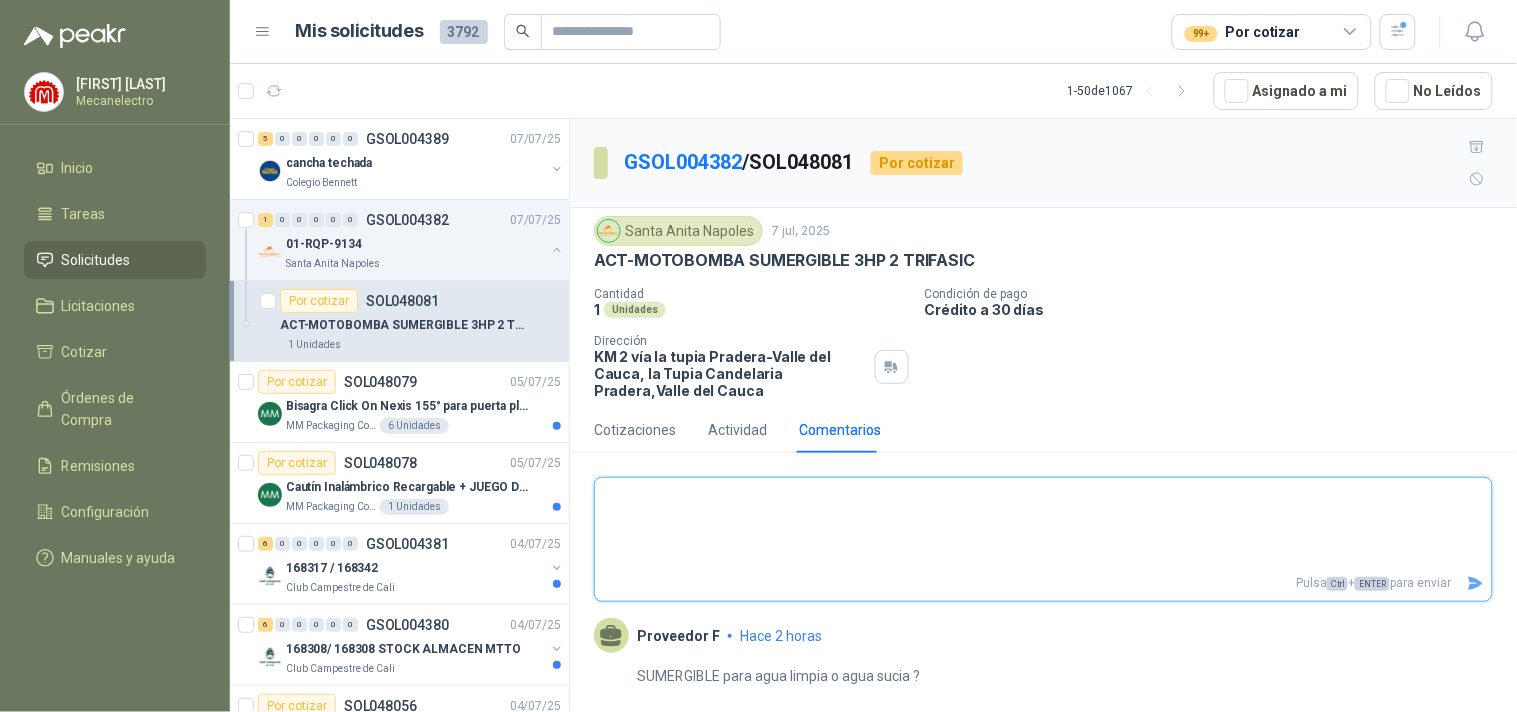 click at bounding box center [1043, 524] 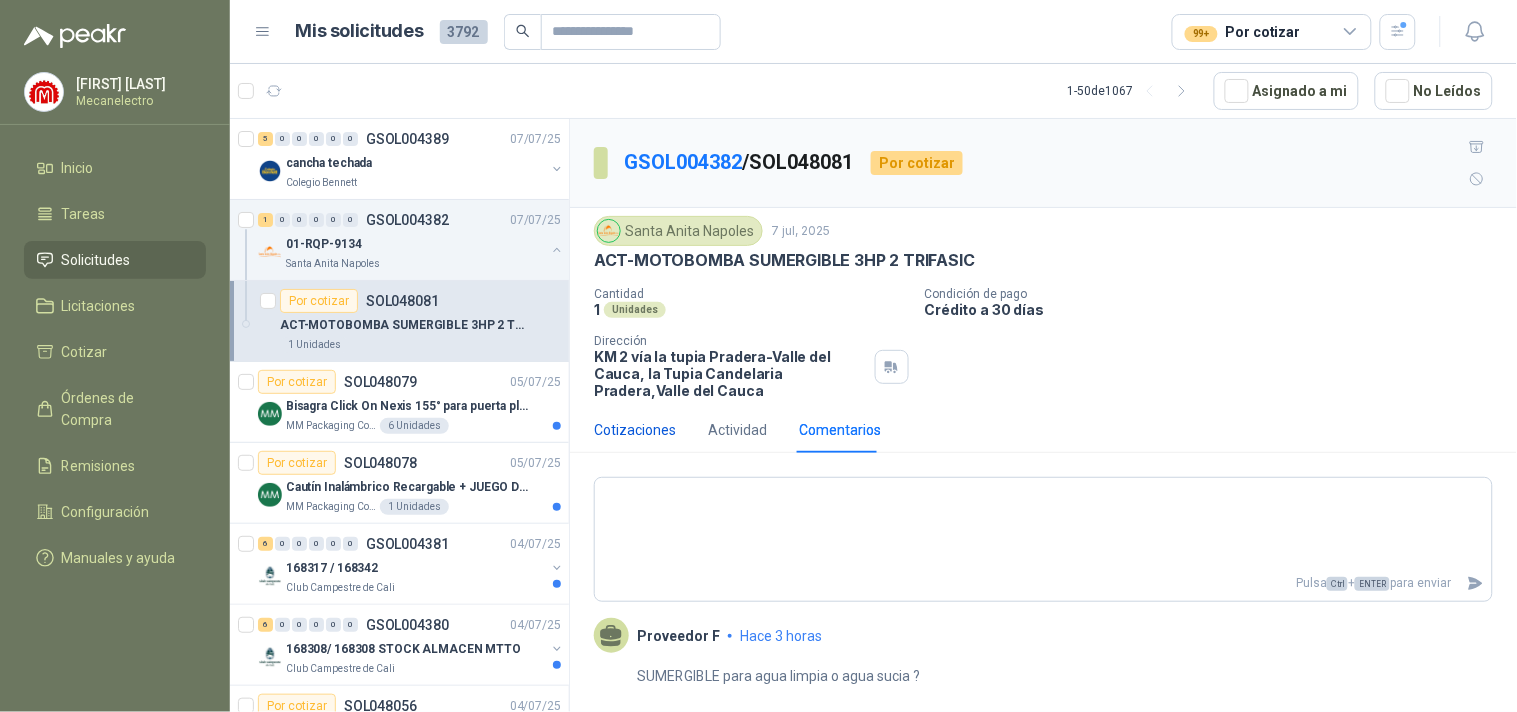 click on "Cotizaciones" at bounding box center (635, 430) 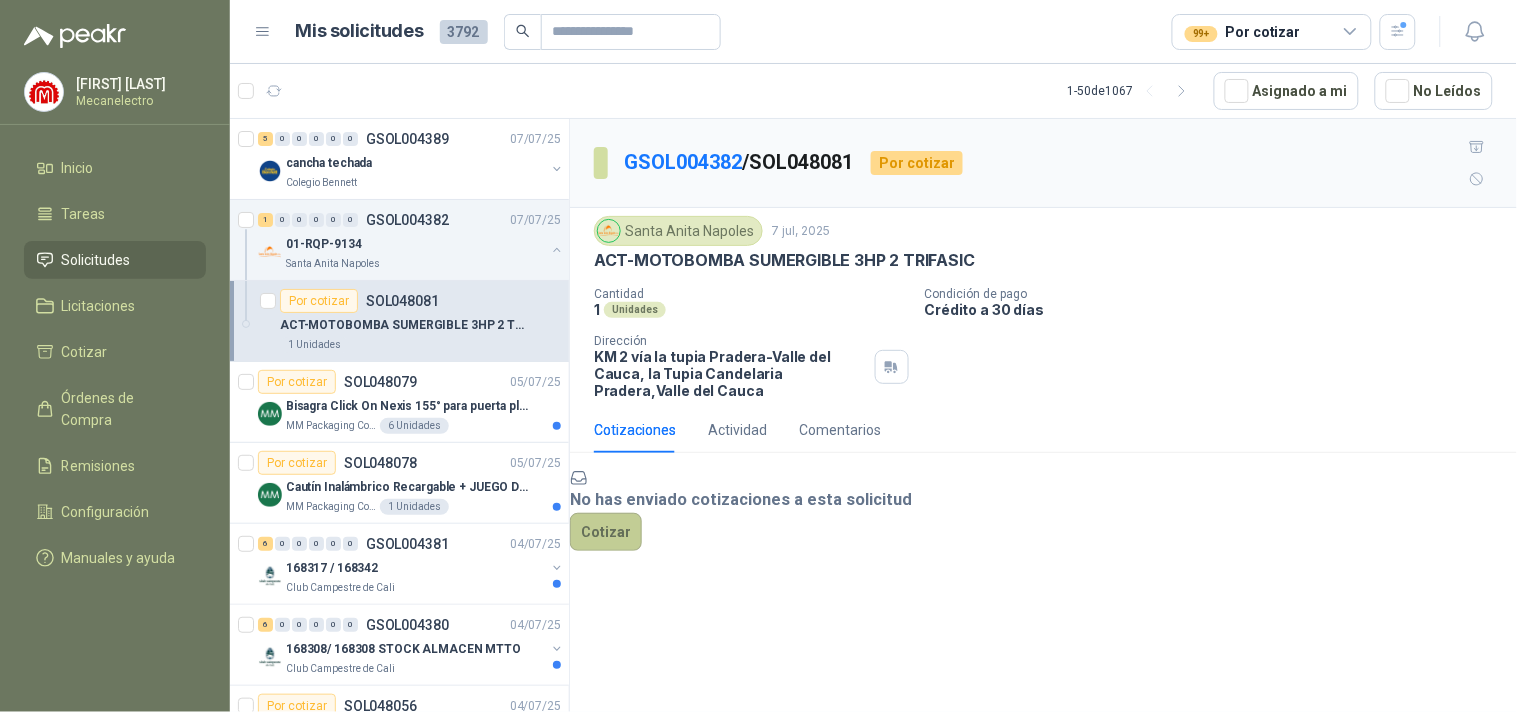 click on "Cotizar" at bounding box center [606, 532] 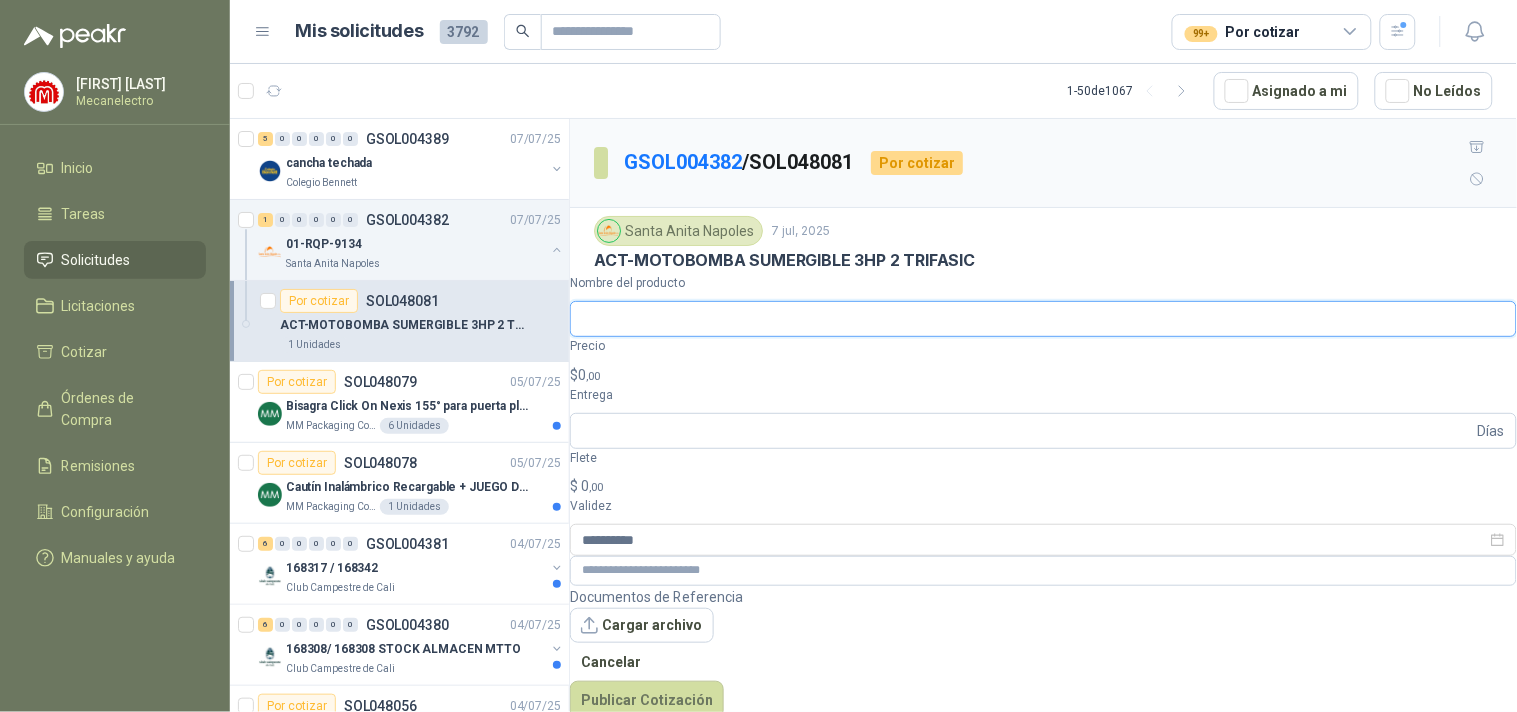 click on "Nombre del producto" at bounding box center [1043, 319] 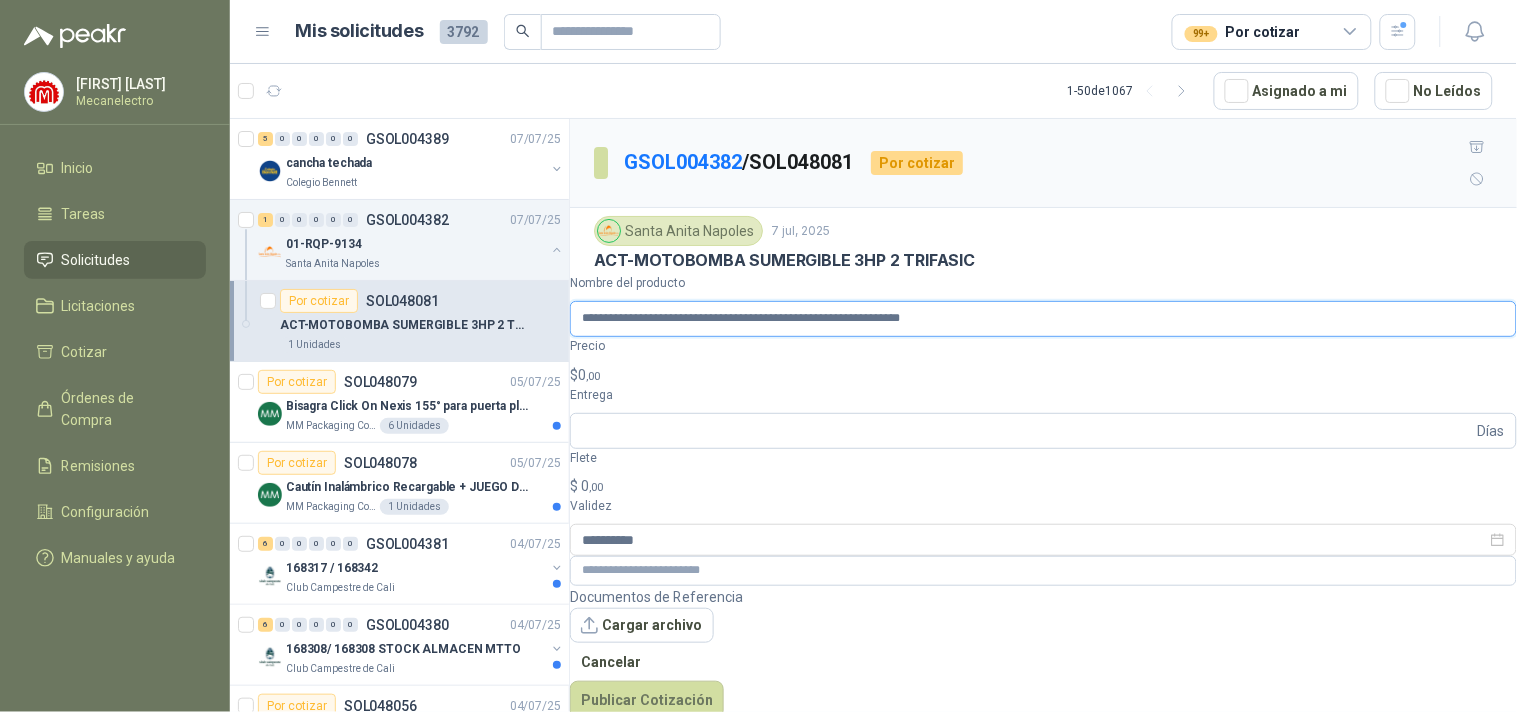 click on "**********" at bounding box center (1043, 319) 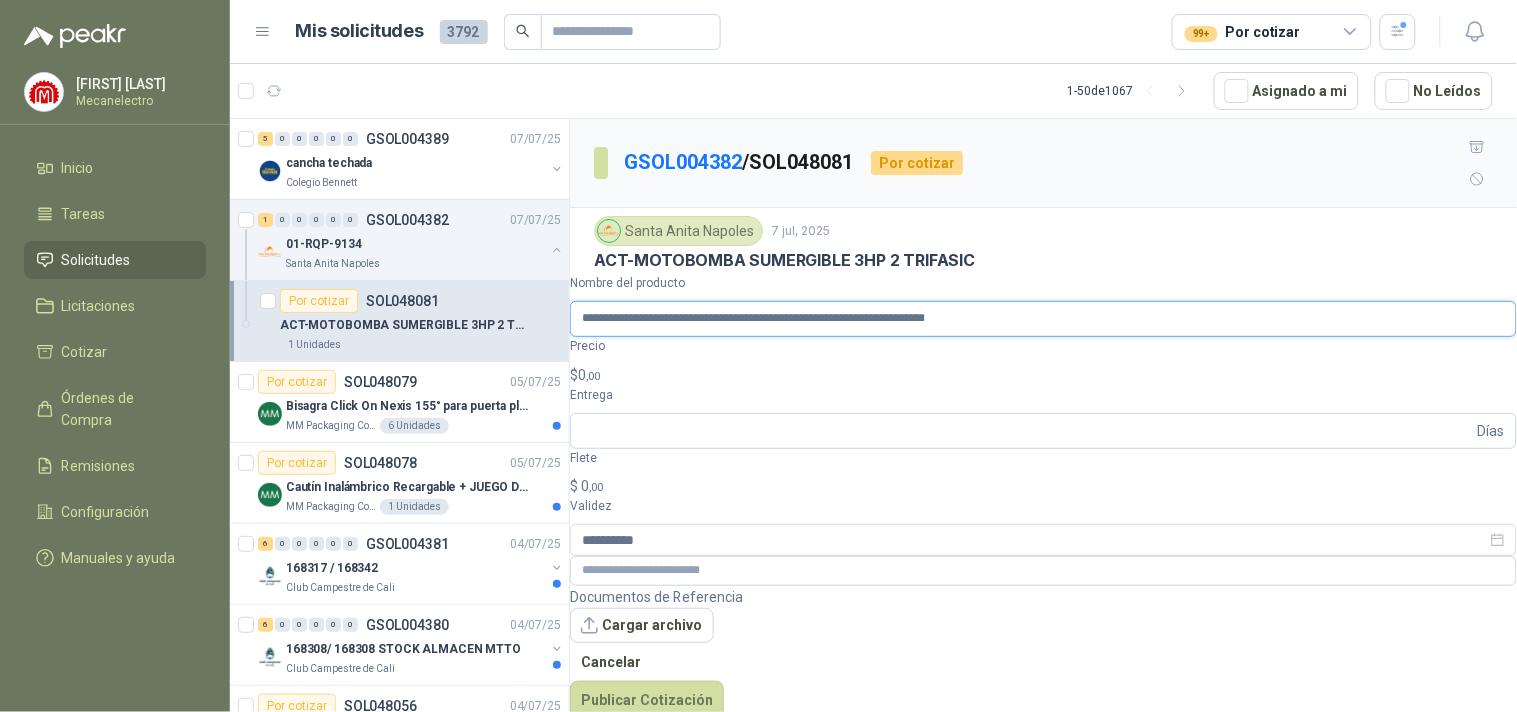 type on "**********" 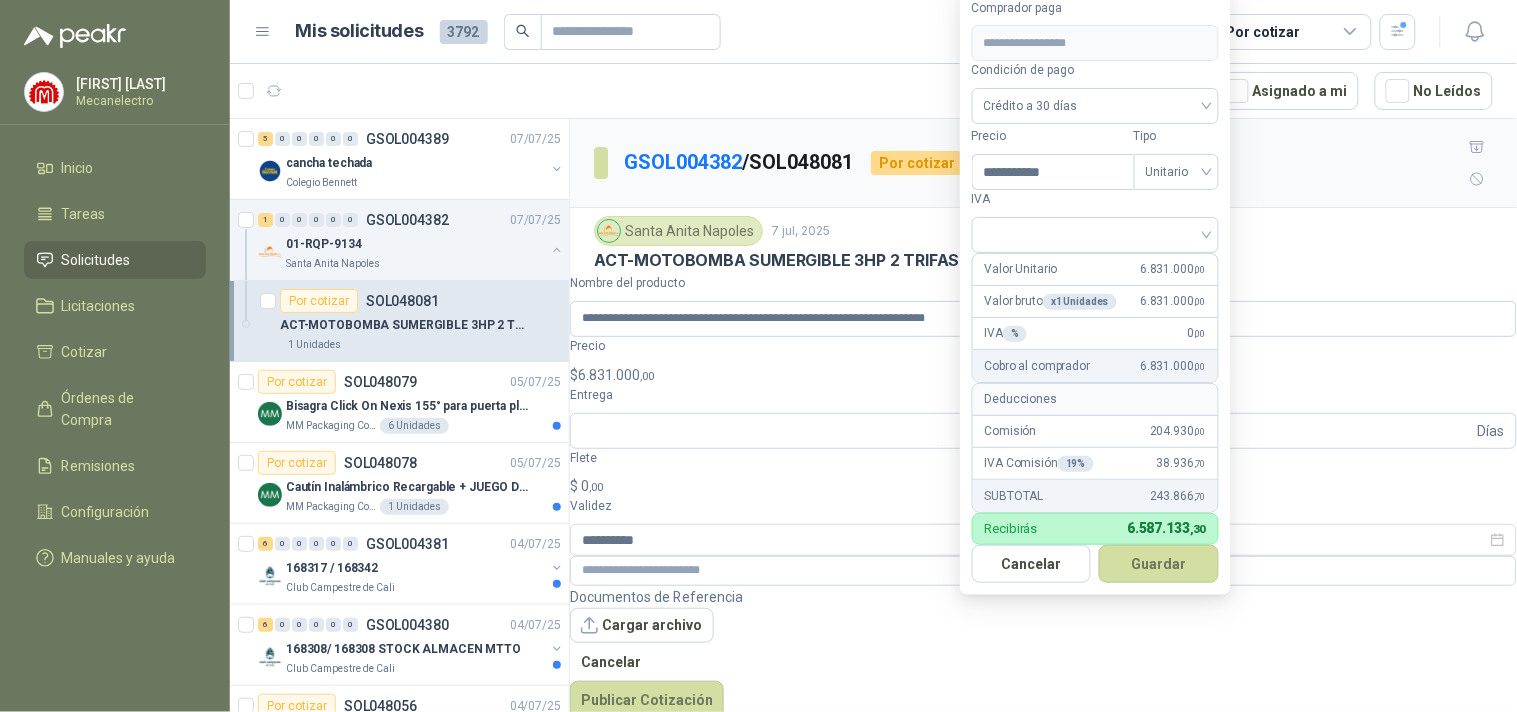 type on "**********" 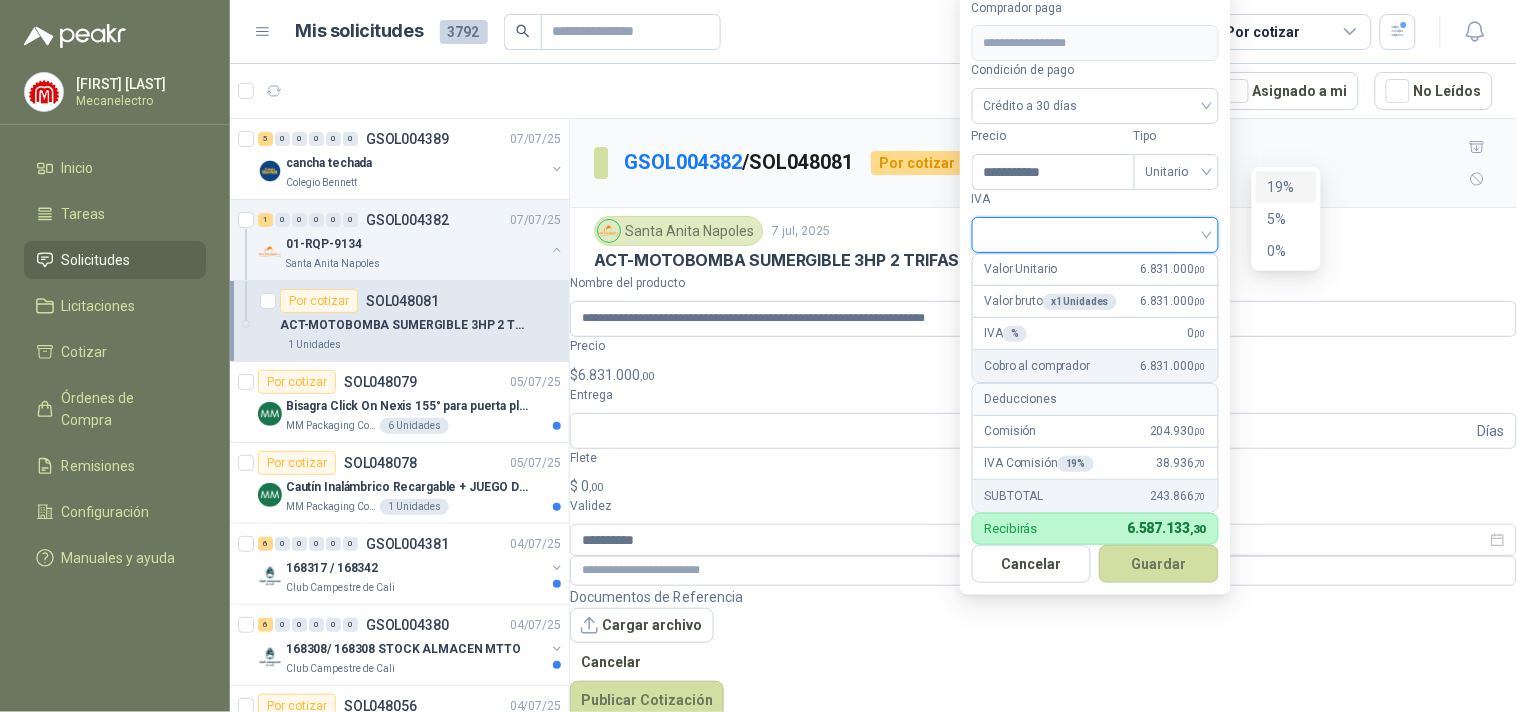 click at bounding box center (1095, 233) 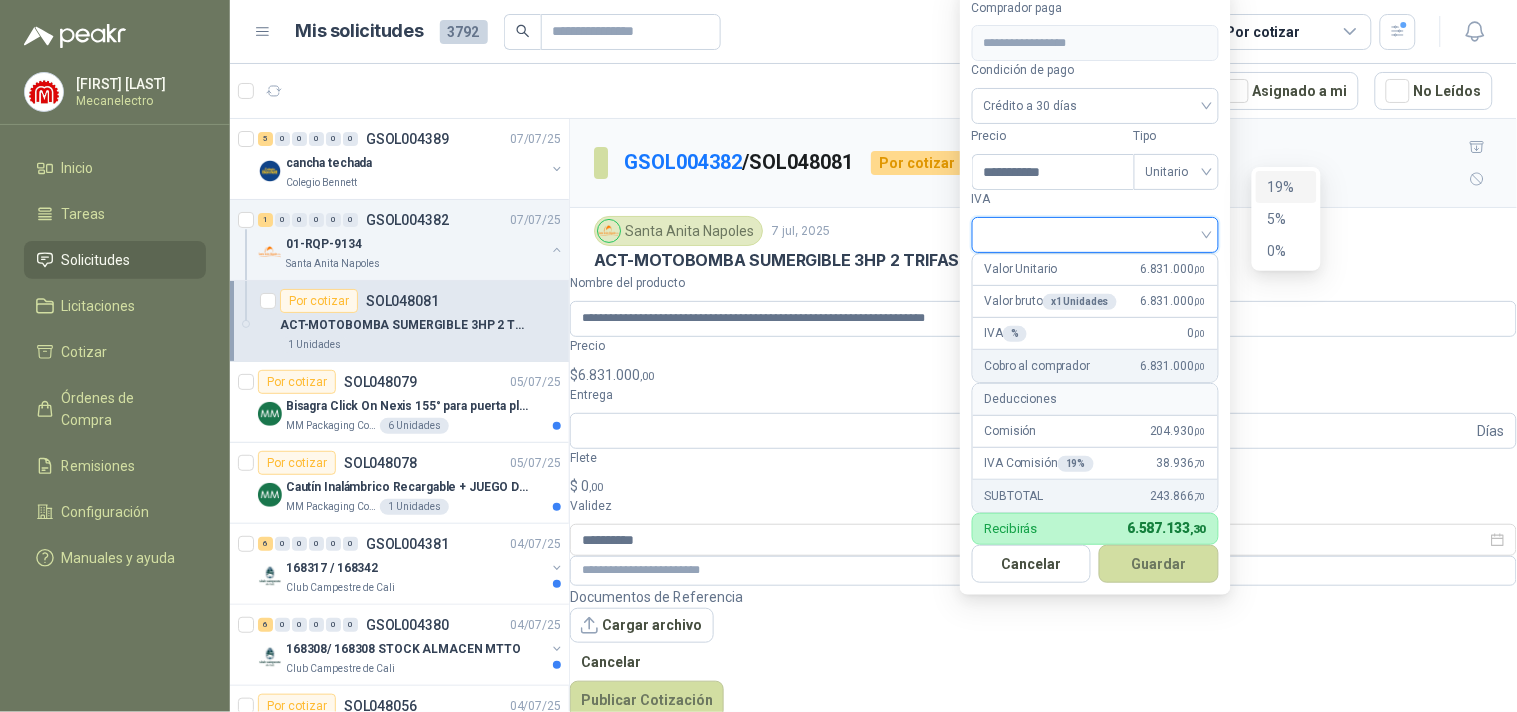 click on "19%" at bounding box center (0, 0) 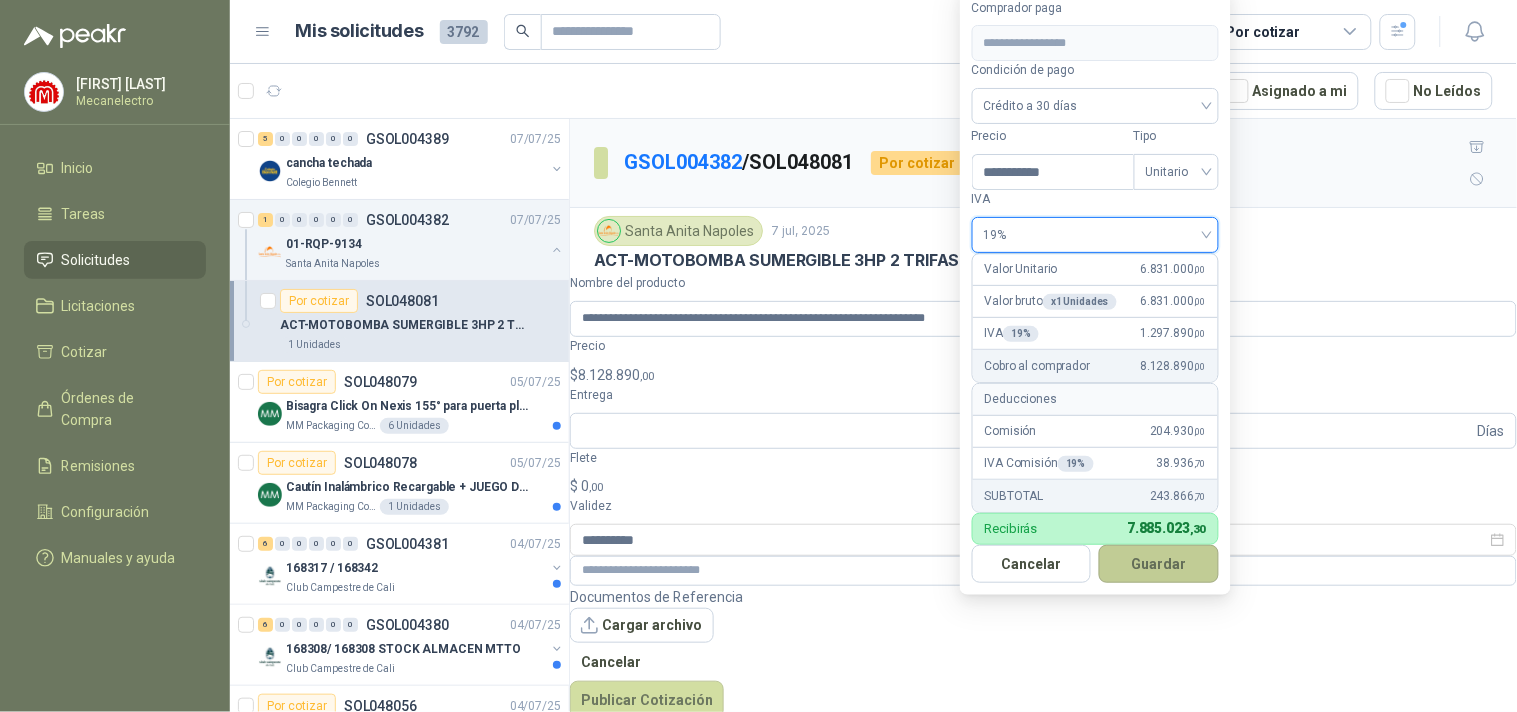 click on "Guardar" at bounding box center [1159, 564] 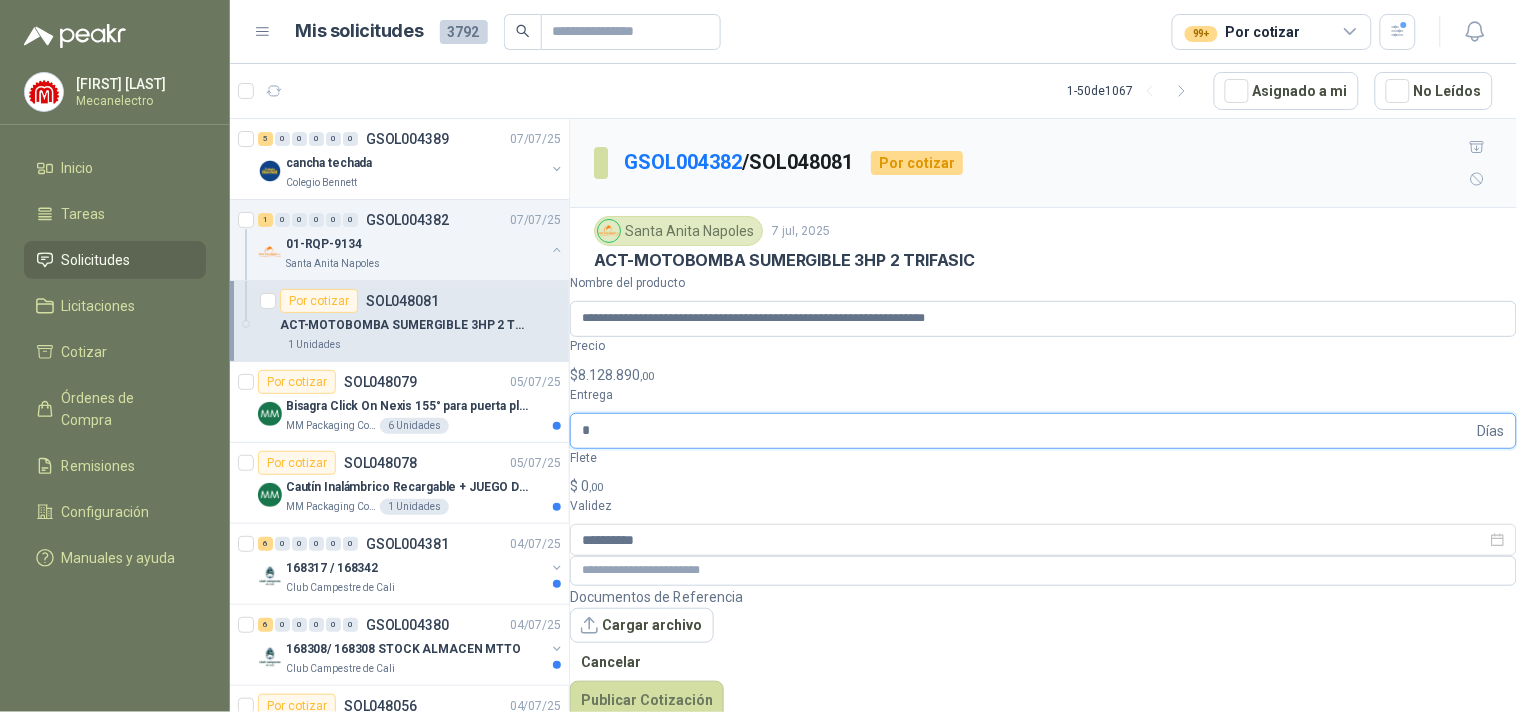 type on "*" 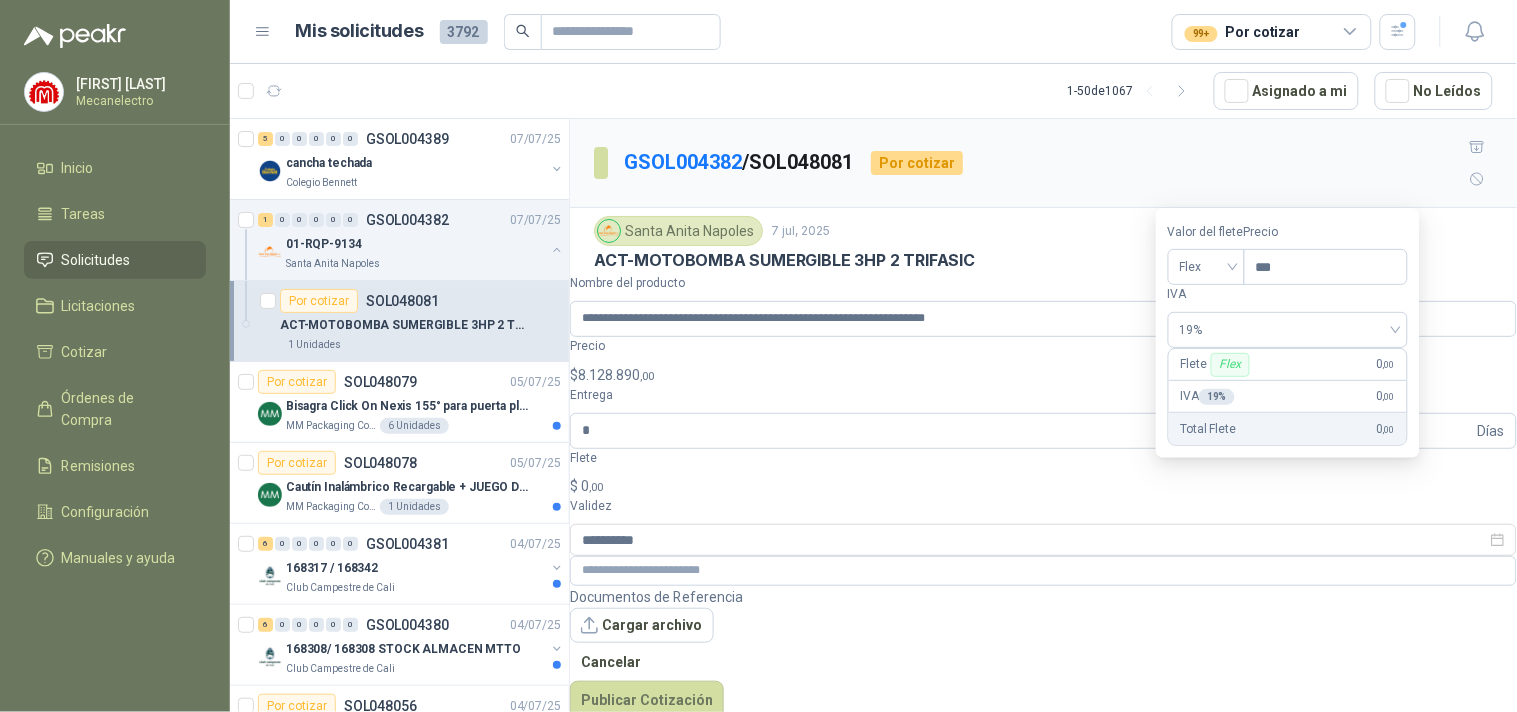 click on "Valor del flete Flex" at bounding box center (1206, 254) 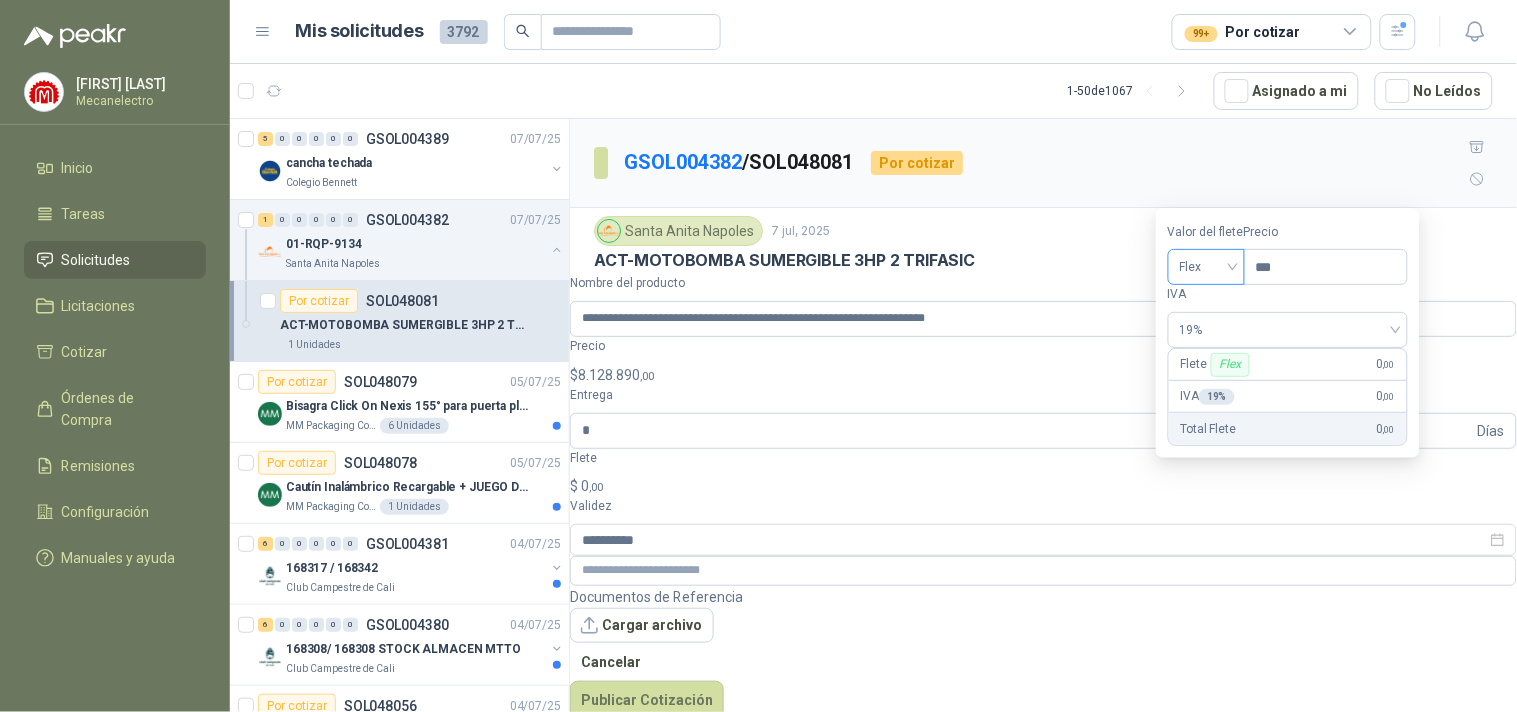click on "Flex" at bounding box center [1206, 267] 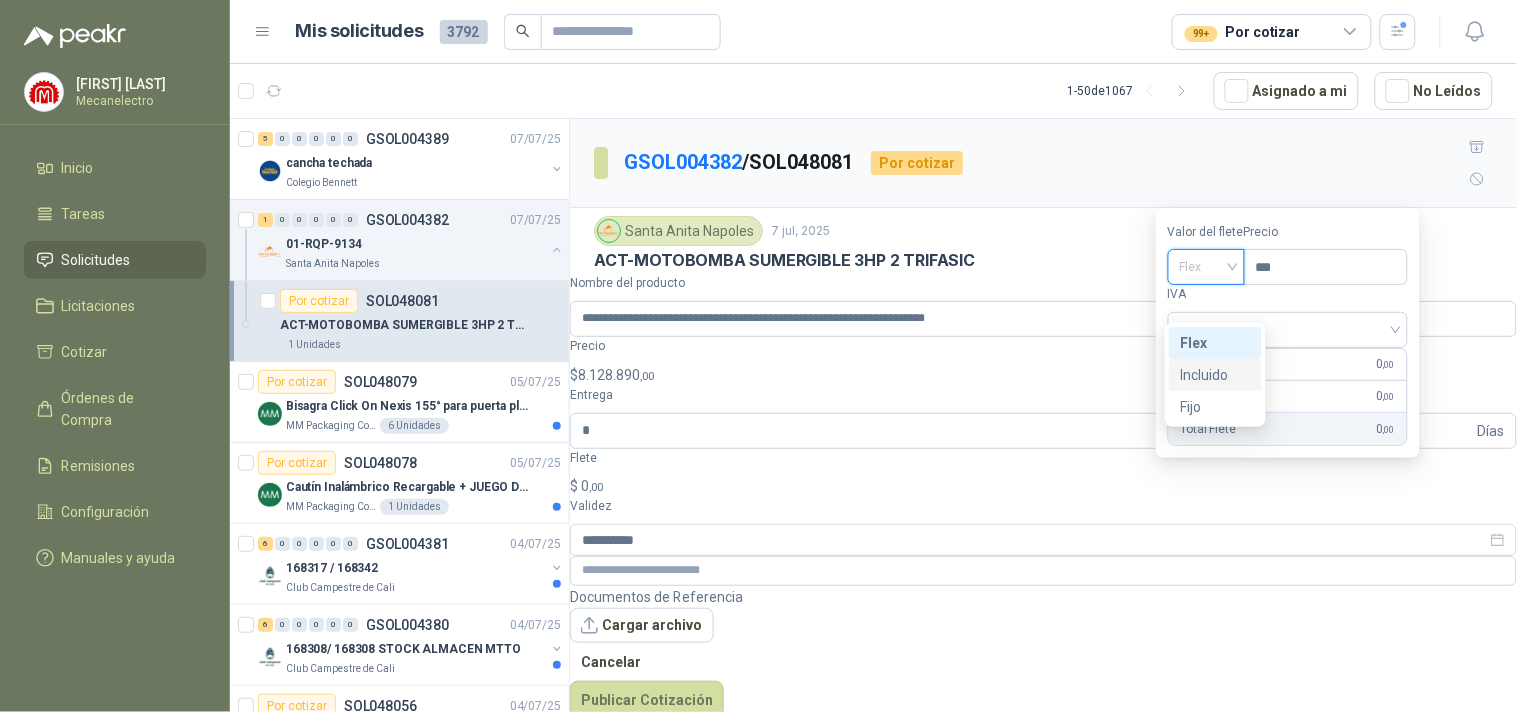 click on "Incluido" at bounding box center (0, 0) 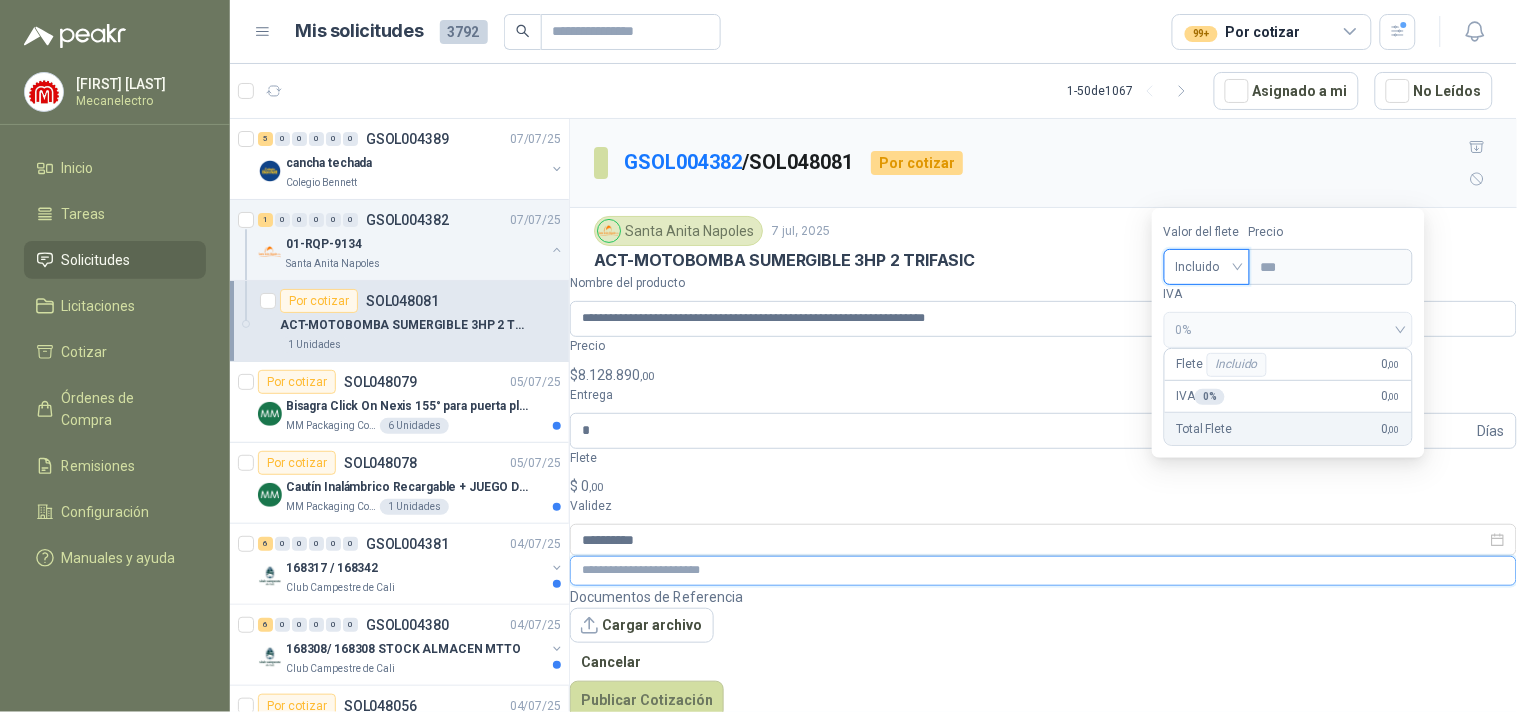 click at bounding box center (1043, 570) 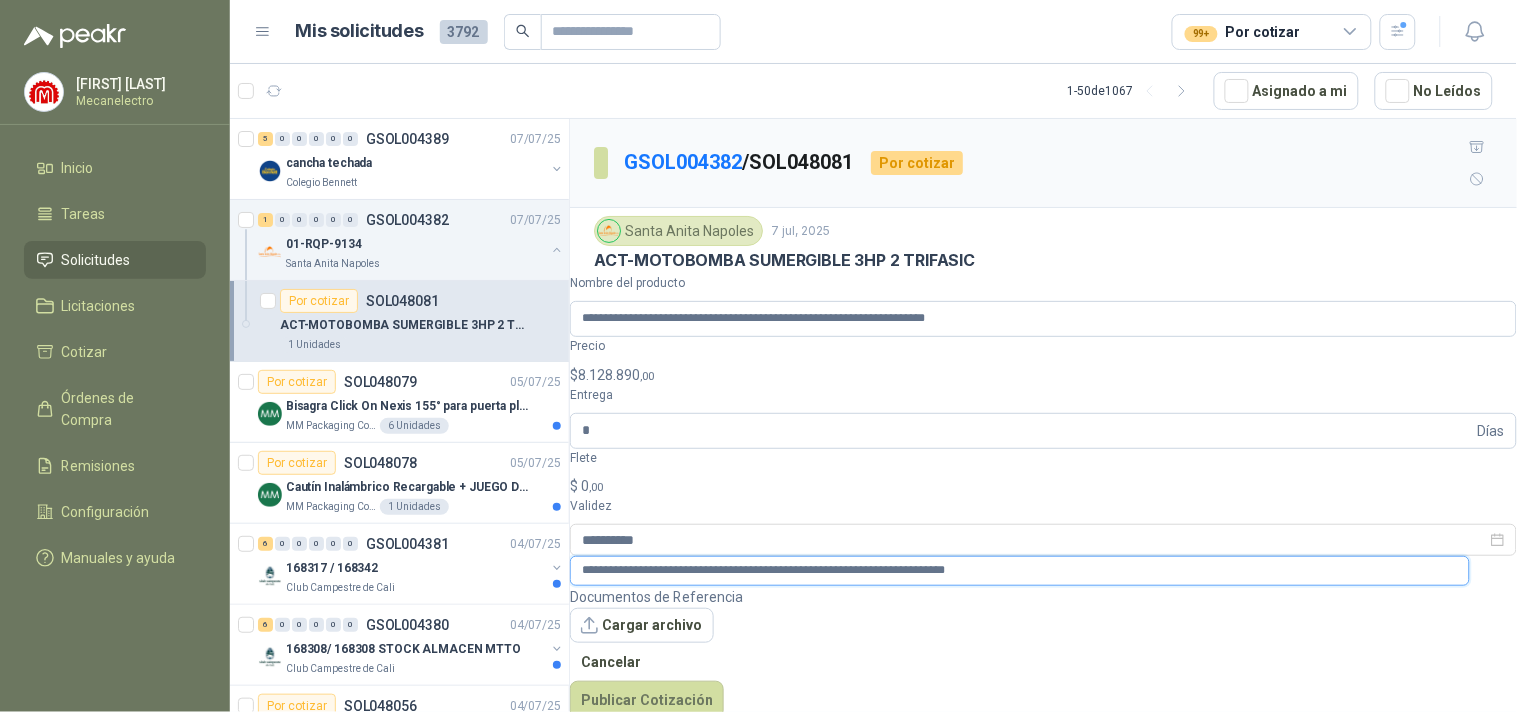 click on "**********" at bounding box center [1020, 570] 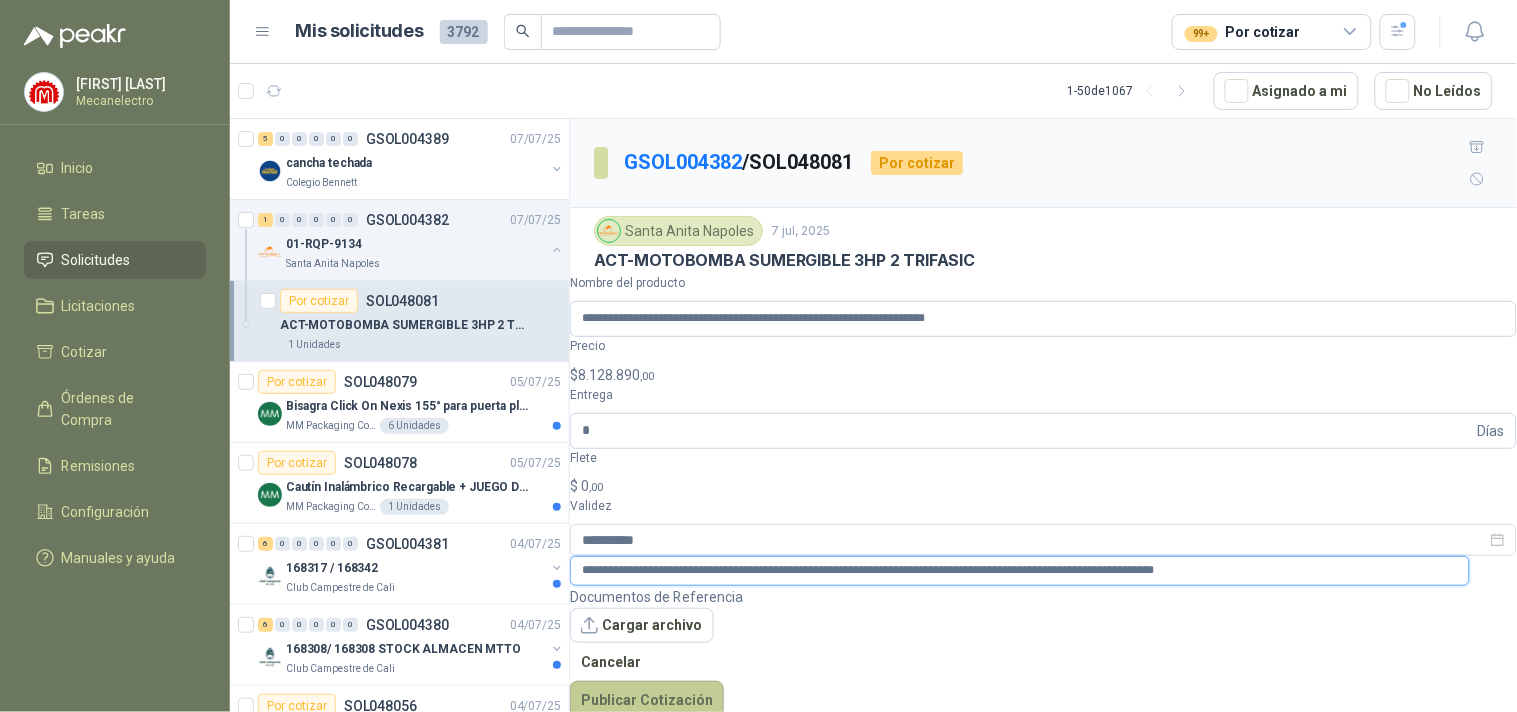 type on "**********" 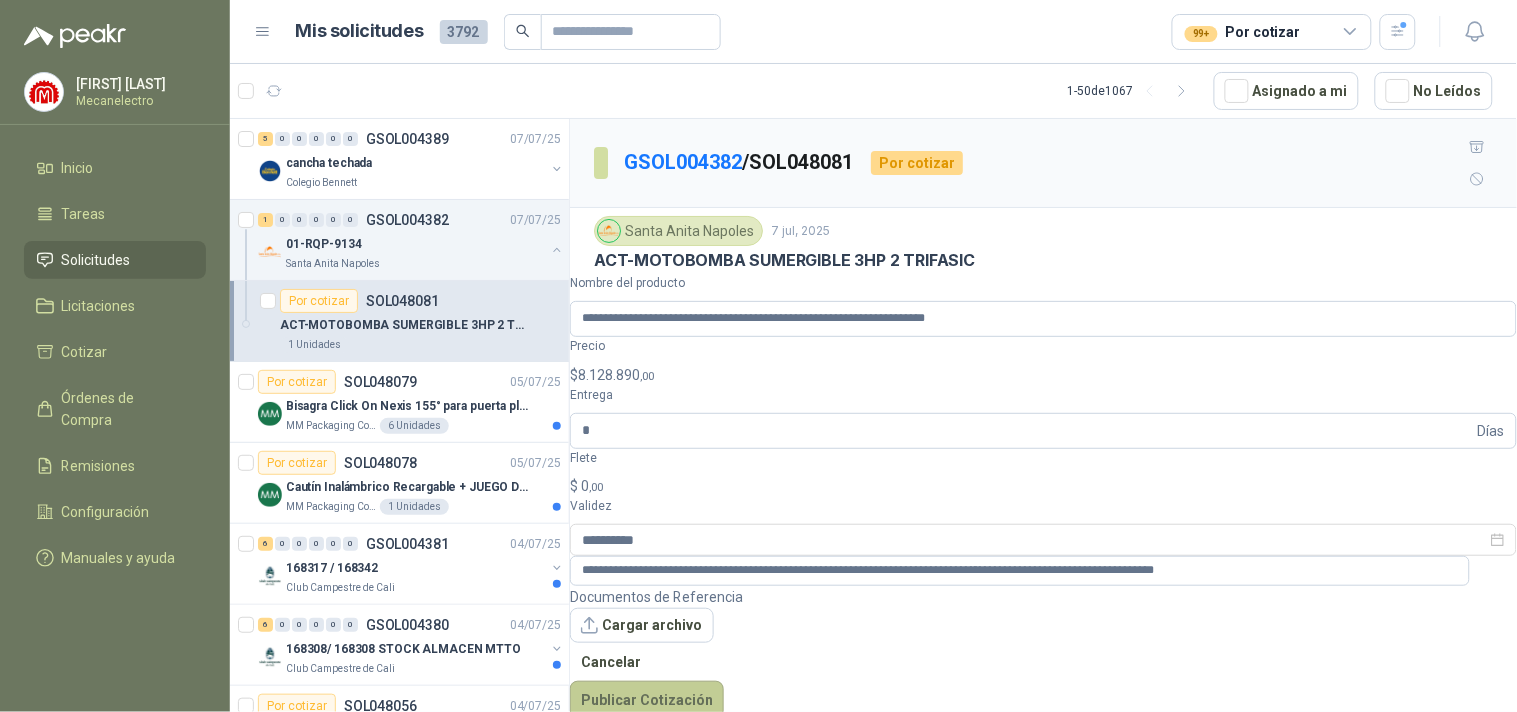 click on "Publicar Cotización" at bounding box center (647, 700) 